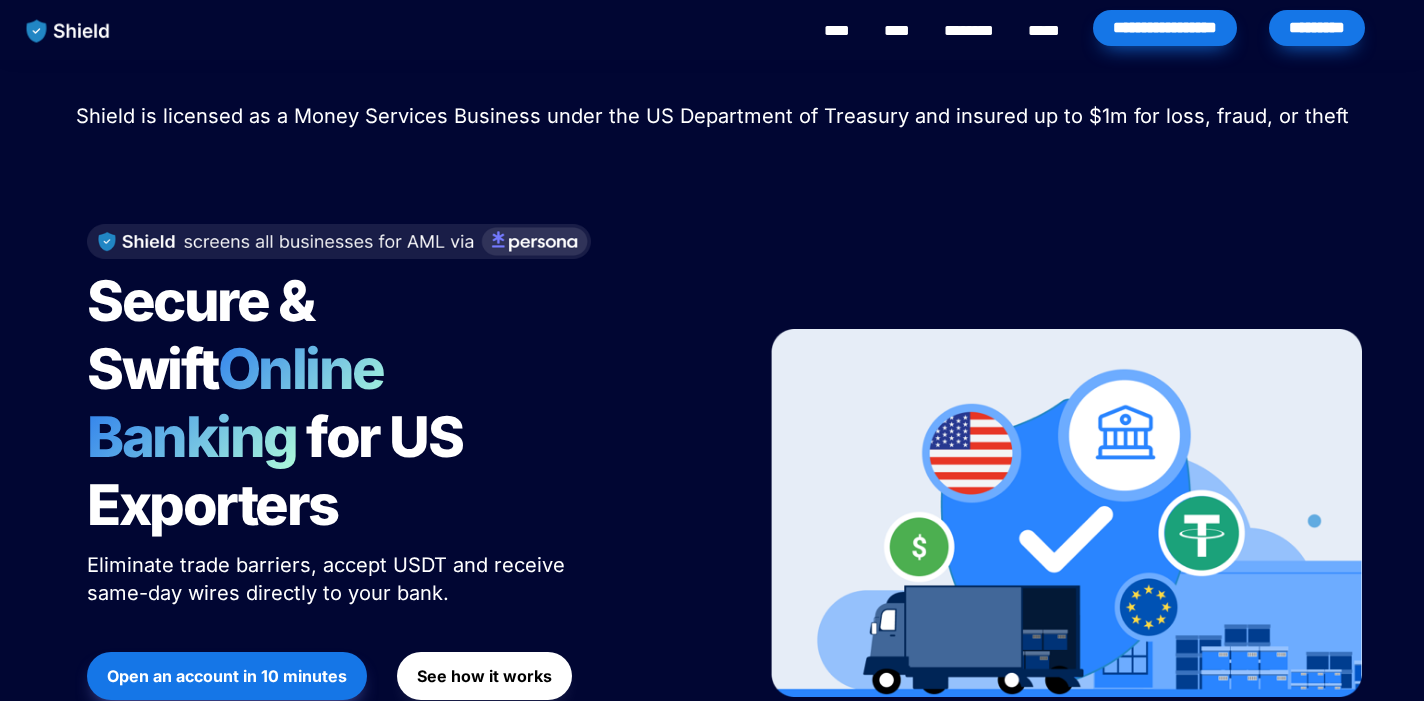 scroll, scrollTop: 0, scrollLeft: 0, axis: both 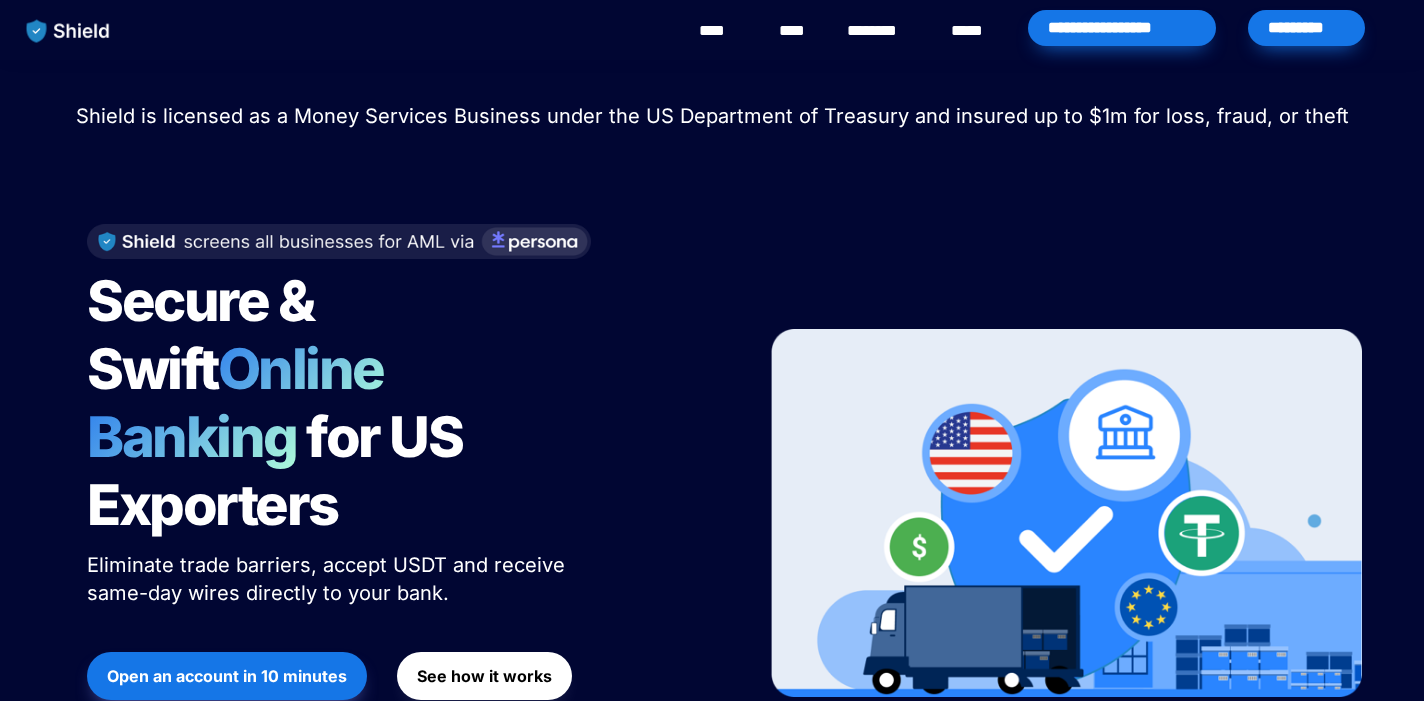 click on "*********" at bounding box center [1306, 28] 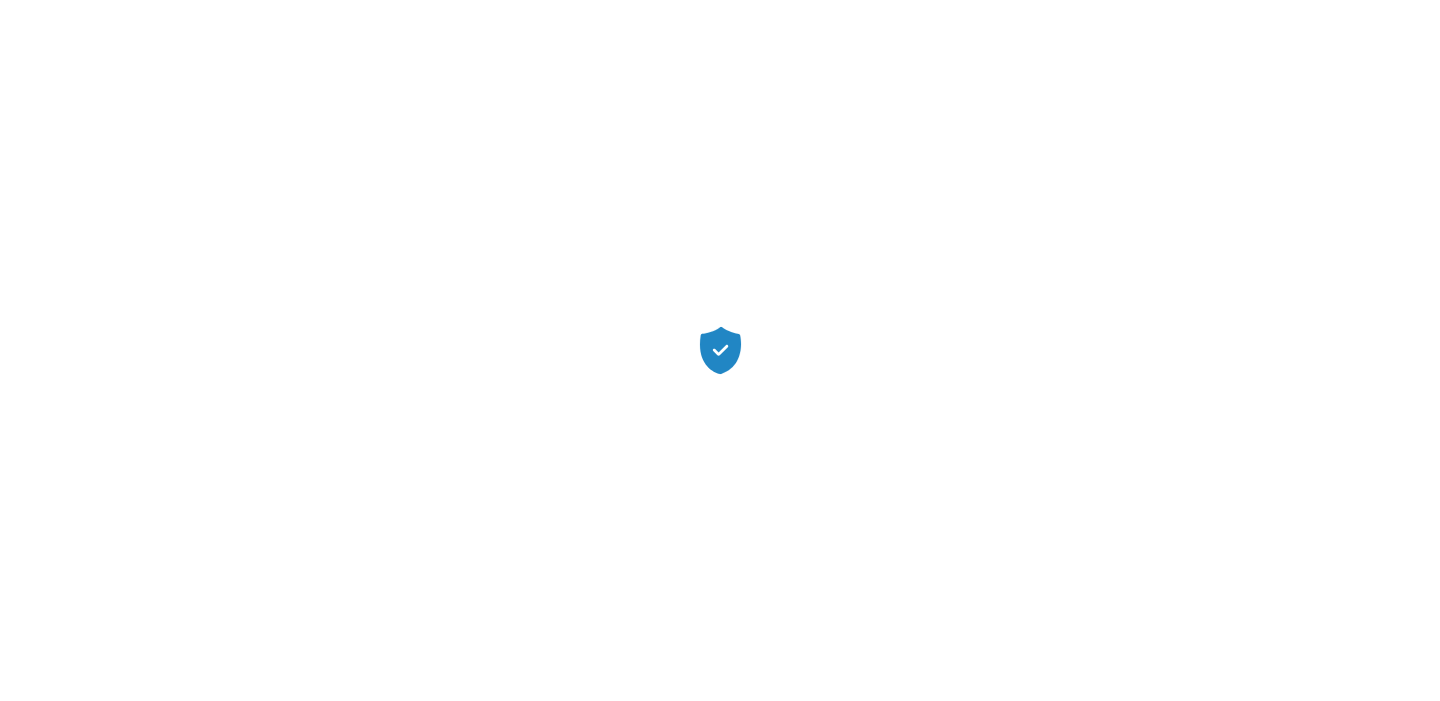 scroll, scrollTop: 0, scrollLeft: 0, axis: both 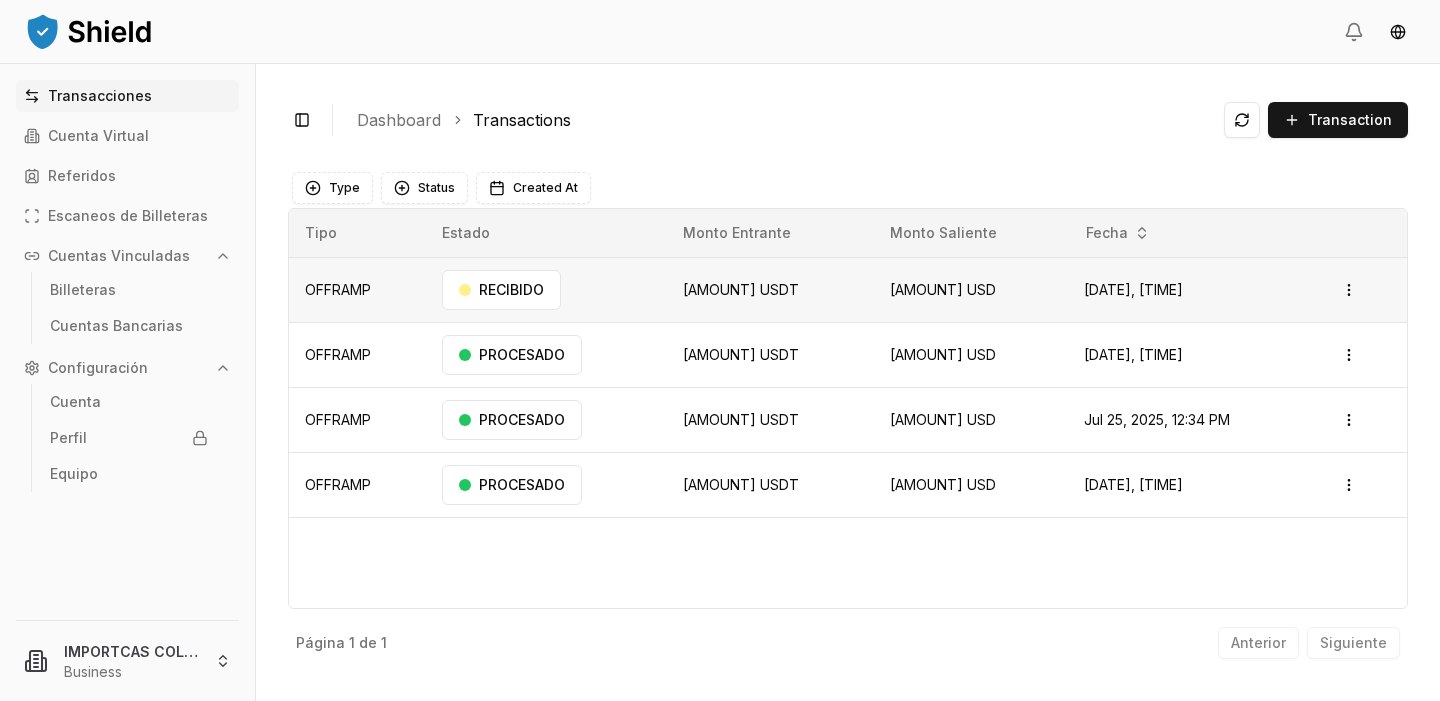 click on "50,000.00   USDT" at bounding box center [741, 289] 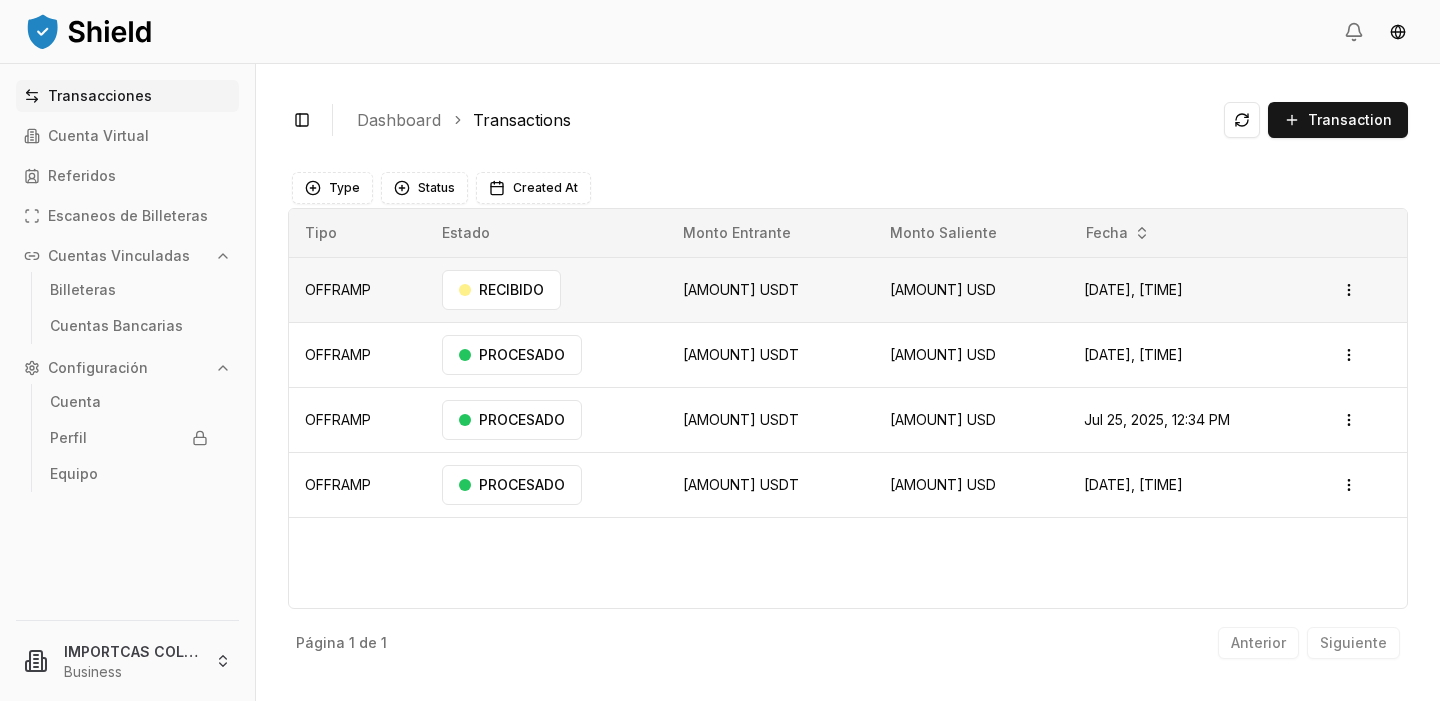click on "49,750.00   USD" at bounding box center (971, 289) 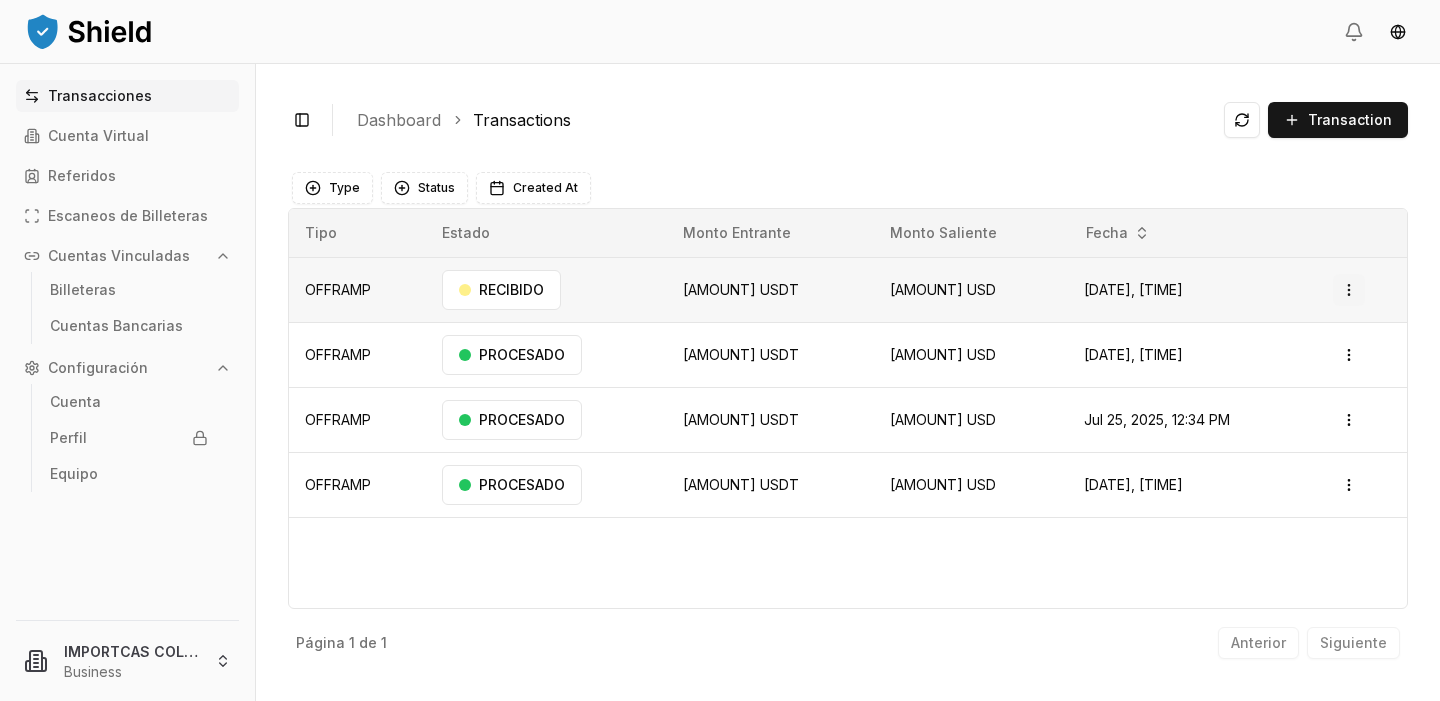 click on "Transacciones Cuenta Virtual Referidos Escaneos de Billeteras Cuentas Vinculadas Billeteras Cuentas Bancarias Configuración Cuenta Perfil Equipo IMPORTCAS COL LLC Business Toggle Sidebar Dashboard Transactions   Transaction OFFRAMP   50,000.00 USDT   49,750.00 USD Aug 1, 2025, 4:00 PM RECIBIDO Open menu OFFRAMP   60,600.00 USDT   60,297.00 USD Jul 29, 2025, 10:14 AM PROCESADO Open menu OFFRAMP   80,800.00 USDT   80,396.00 USD Jul 25, 2025, 12:34 PM PROCESADO Open menu OFFRAMP   6,766.00 USDT   6,732.16 USD Jul 25, 2025, 10:54 AM PROCESADO Open menu Página 1 de 1 Anterior Siguiente Type Status Created At Tipo Estado Monto Entrante Monto Saliente Fecha   OFFRAMP   RECIBIDO   50,000.00   USDT   49,750.00   USD   Aug 1, 2025, 4:00 PM   Open menu   OFFRAMP   PROCESADO   60,600.00   USDT   60,297.00   USD   Jul 29, 2025, 10:14 AM   Open menu   OFFRAMP   PROCESADO   80,800.00   USDT   80,396.00   USD   Jul 25, 2025, 12:34 PM   Open menu   OFFRAMP   PROCESADO   6,766.00   USDT   6,732.16   USD     Open menu Página" at bounding box center [720, 350] 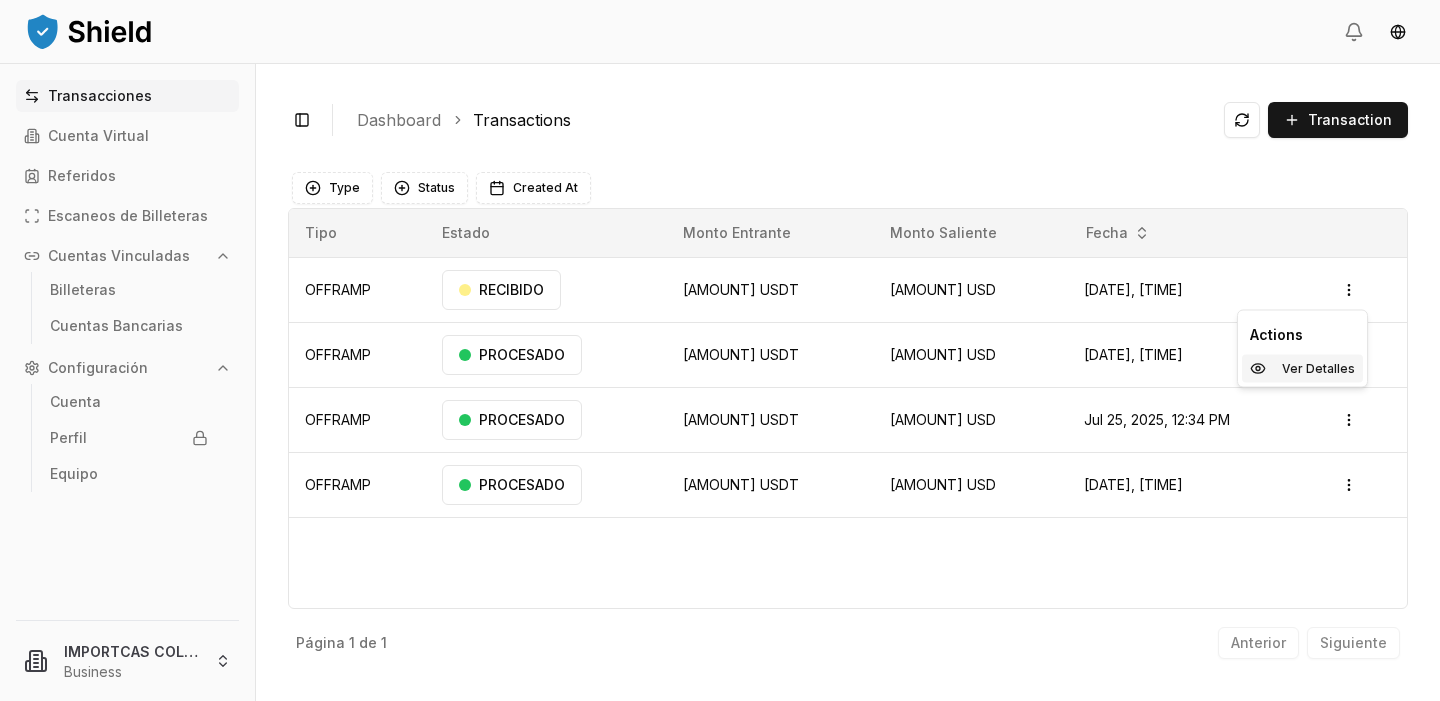 click on "Ver Detalles" at bounding box center [1318, 369] 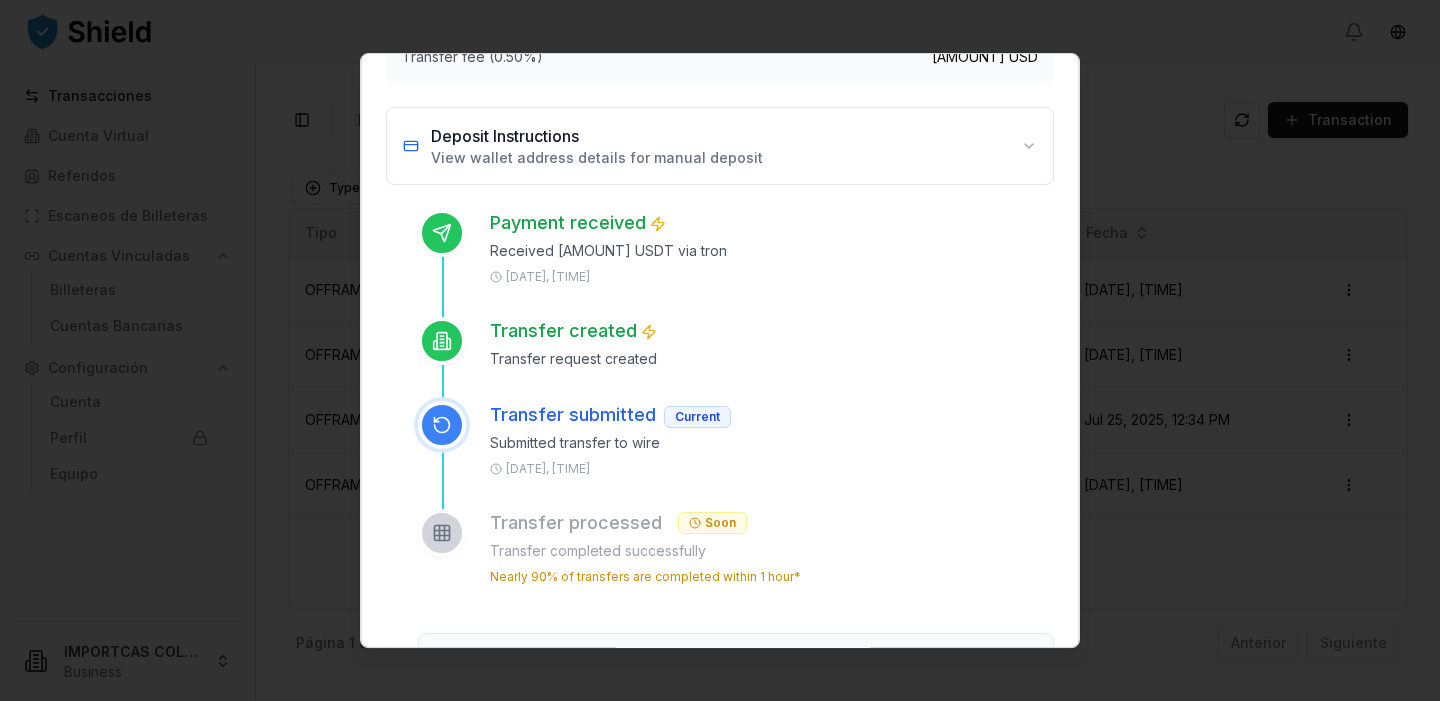 scroll, scrollTop: 269, scrollLeft: 0, axis: vertical 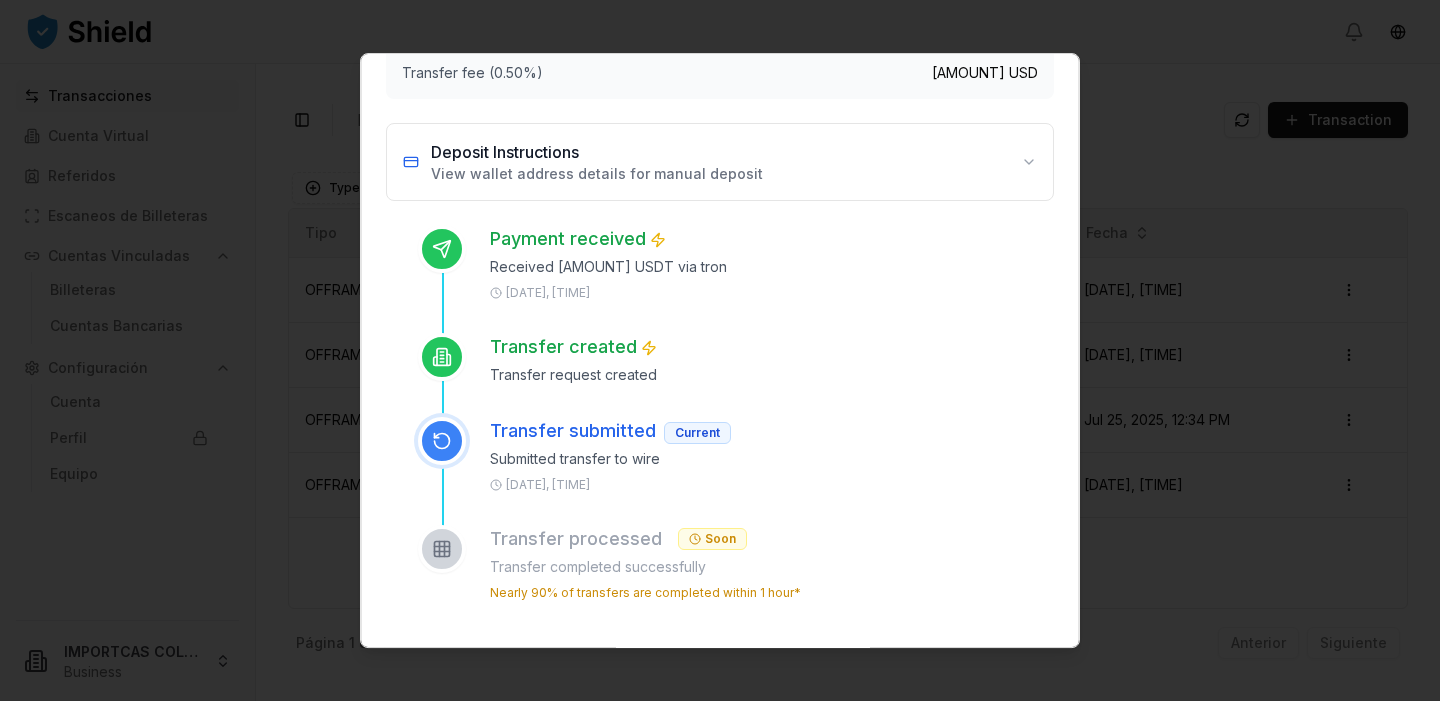 click on "Soon" at bounding box center [712, 539] 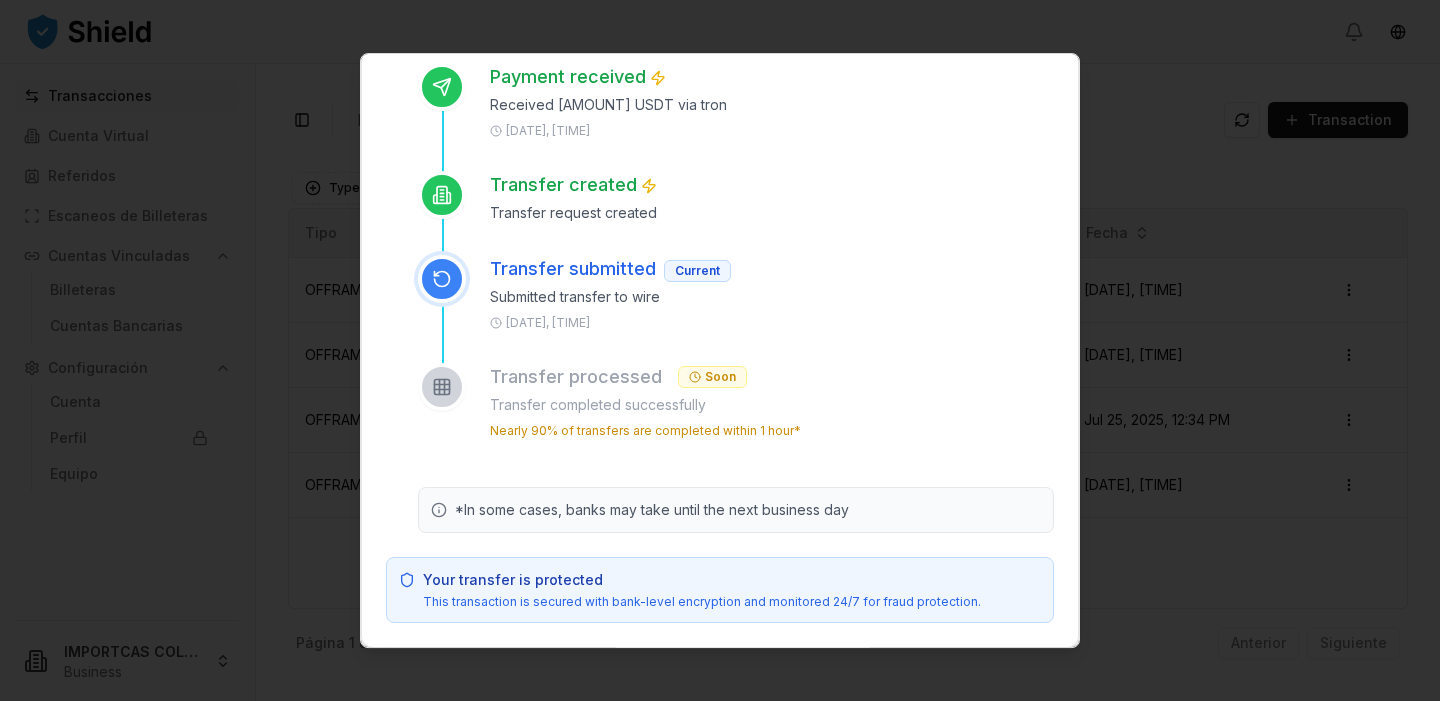 click 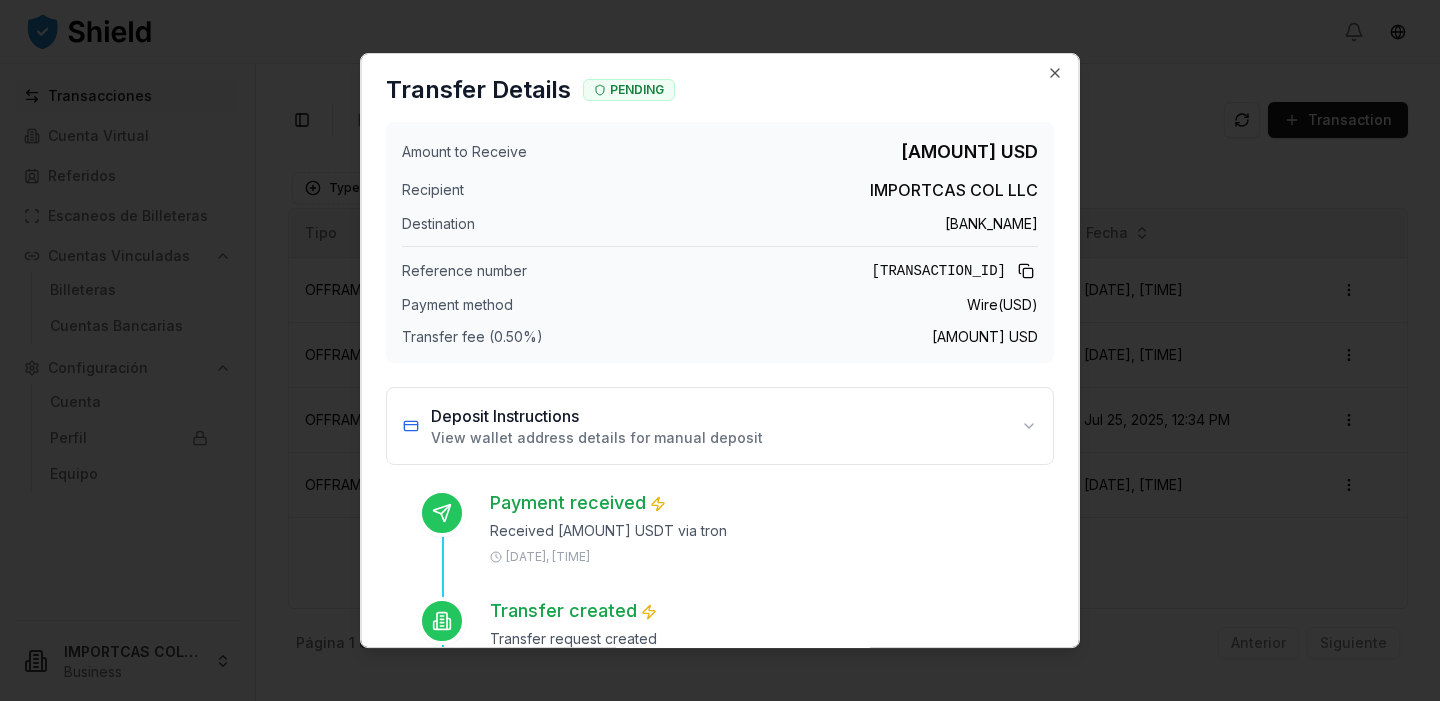 scroll, scrollTop: 0, scrollLeft: 0, axis: both 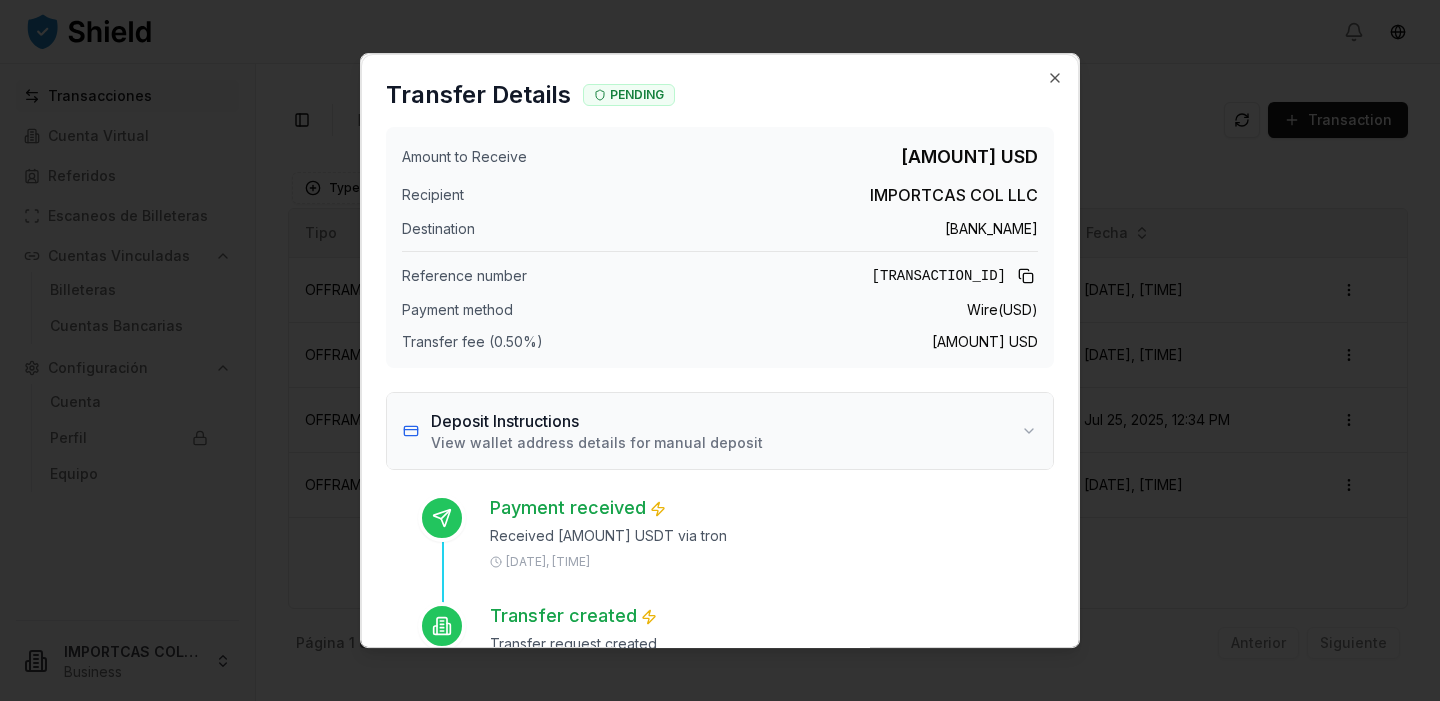click on "Deposit Instructions" at bounding box center (597, 421) 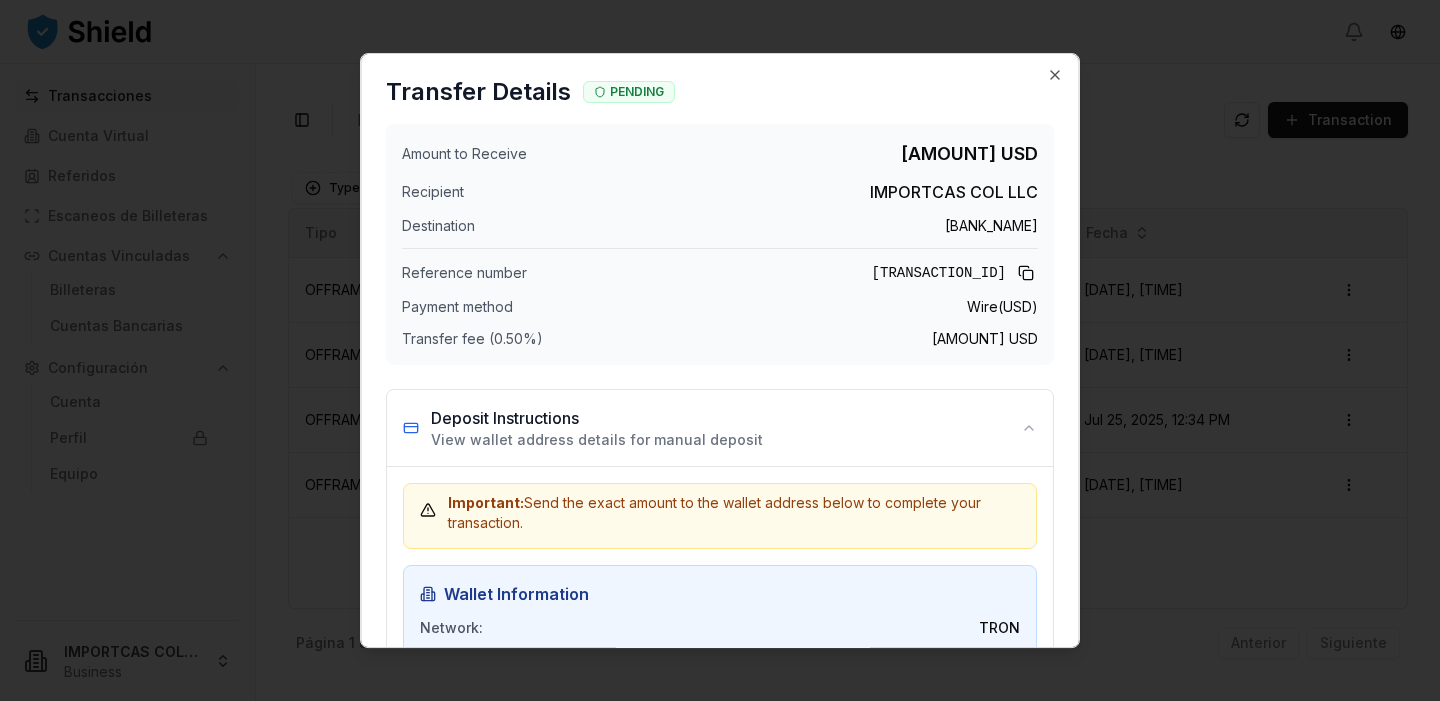 scroll, scrollTop: 0, scrollLeft: 0, axis: both 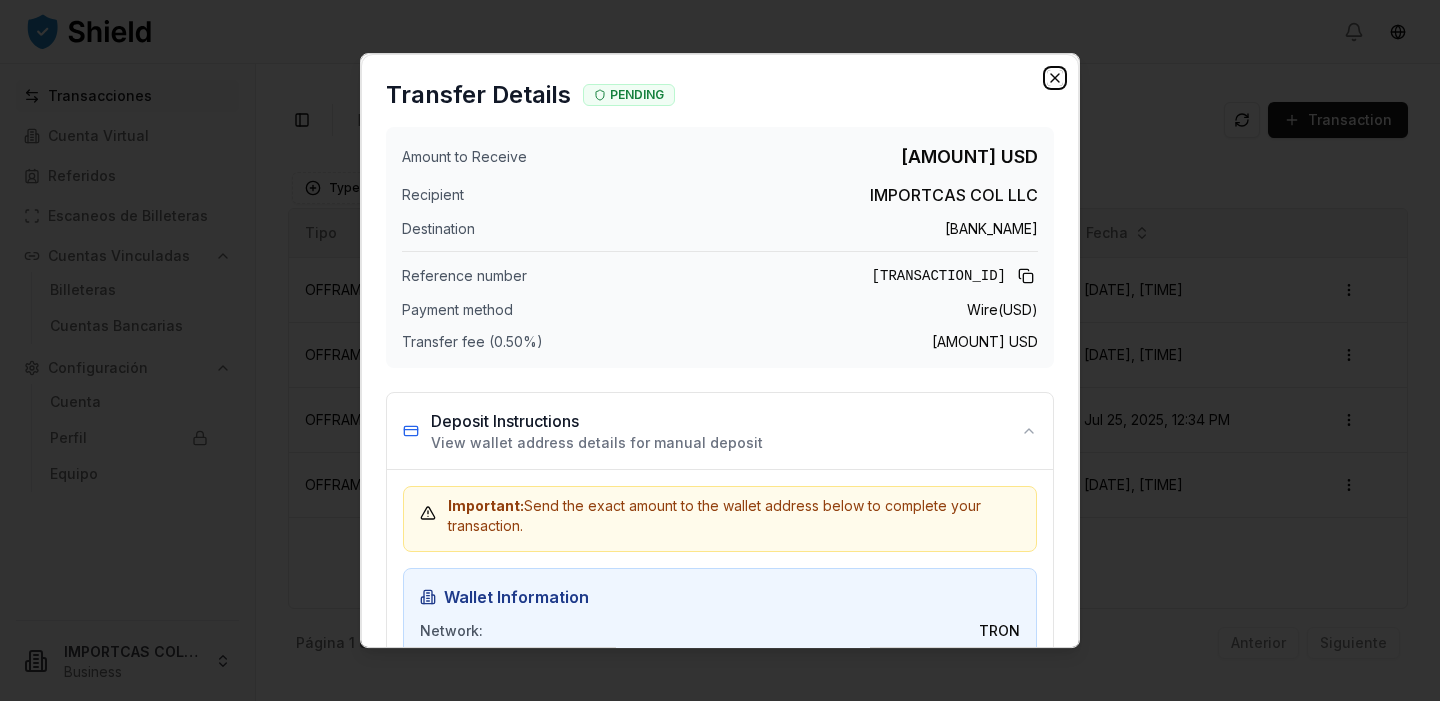 click 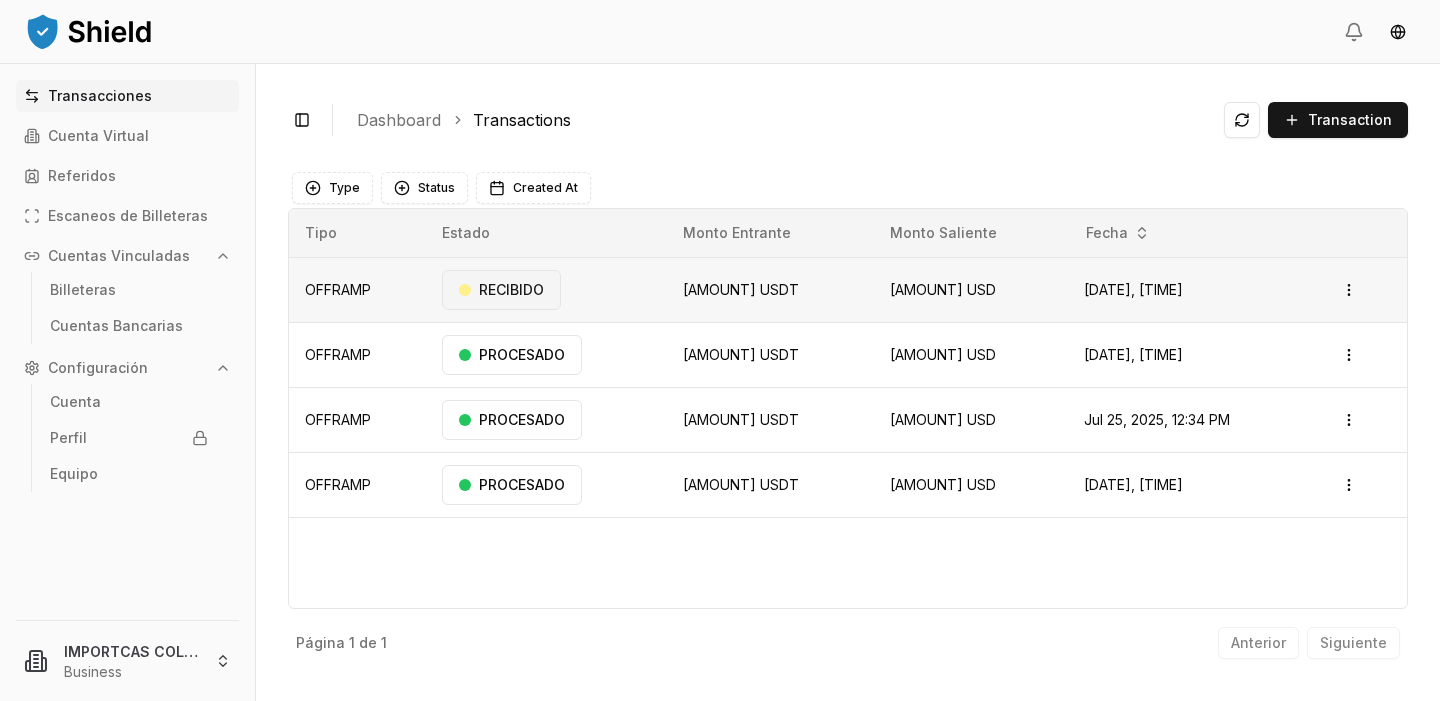 click on "RECIBIDO" at bounding box center (501, 290) 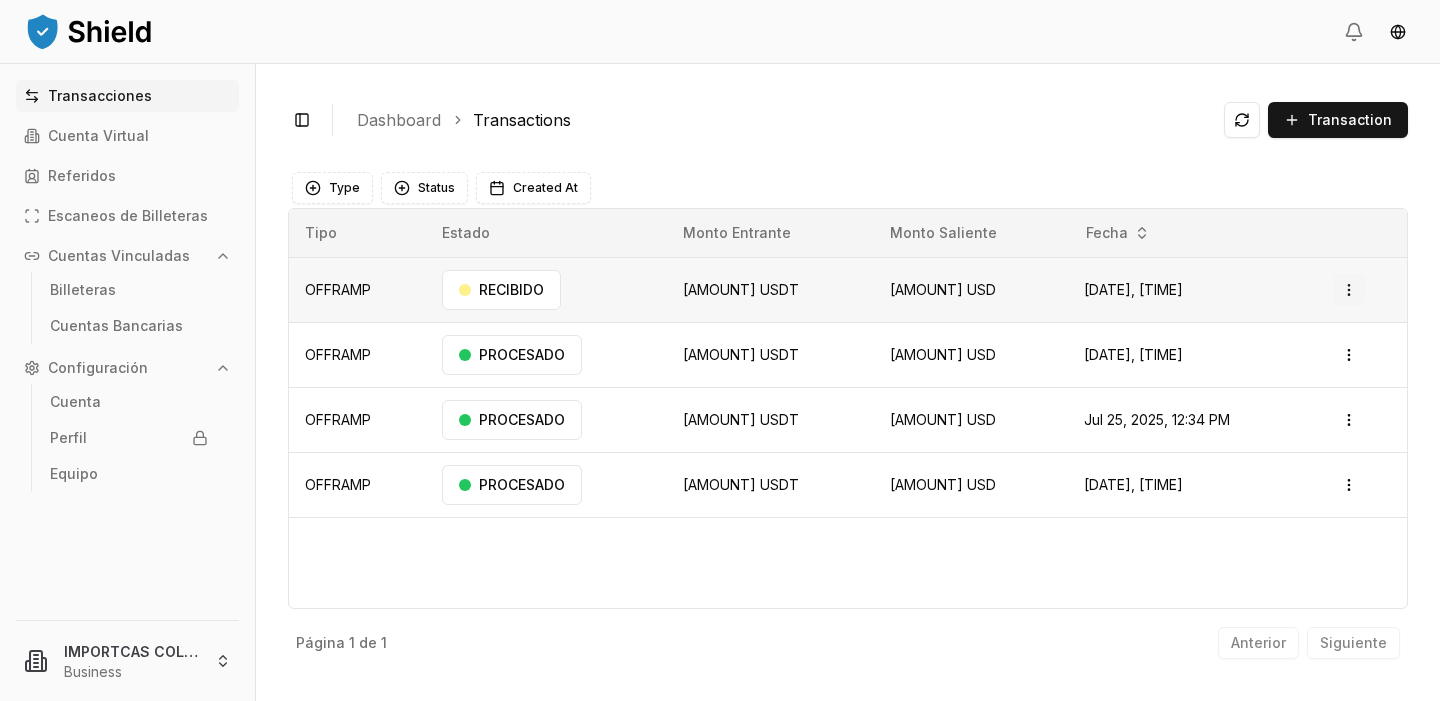 click on "Transacciones Cuenta Virtual Referidos Escaneos de Billeteras Cuentas Vinculadas Billeteras Cuentas Bancarias Configuración Cuenta Perfil Equipo IMPORTCAS COL LLC Business Toggle Sidebar Dashboard Transactions   Transaction OFFRAMP   50,000.00 USDT   49,750.00 USD Aug 1, 2025, 4:00 PM RECIBIDO Open menu OFFRAMP   60,600.00 USDT   60,297.00 USD Jul 29, 2025, 10:14 AM PROCESADO Open menu OFFRAMP   80,800.00 USDT   80,396.00 USD Jul 25, 2025, 12:34 PM PROCESADO Open menu OFFRAMP   6,766.00 USDT   6,732.16 USD Jul 25, 2025, 10:54 AM PROCESADO Open menu Página 1 de 1 Anterior Siguiente Type Status Created At Tipo Estado Monto Entrante Monto Saliente Fecha   OFFRAMP   RECIBIDO   50,000.00   USDT   49,750.00   USD   Aug 1, 2025, 4:00 PM   Open menu   OFFRAMP   PROCESADO   60,600.00   USDT   60,297.00   USD   Jul 29, 2025, 10:14 AM   Open menu   OFFRAMP   PROCESADO   80,800.00   USDT   80,396.00   USD   Jul 25, 2025, 12:34 PM   Open menu   OFFRAMP   PROCESADO   6,766.00   USDT   6,732.16   USD     Open menu Página" at bounding box center [720, 350] 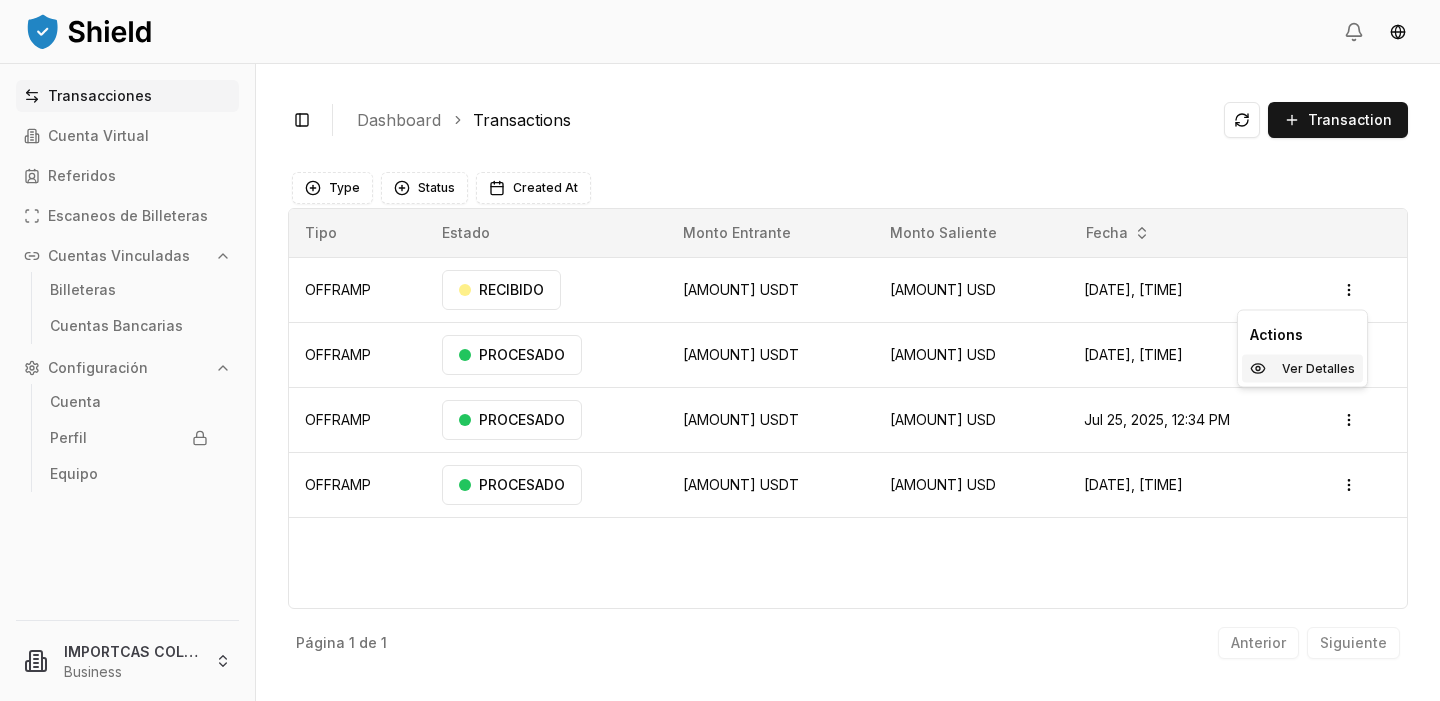 click on "Ver Detalles" at bounding box center (1302, 369) 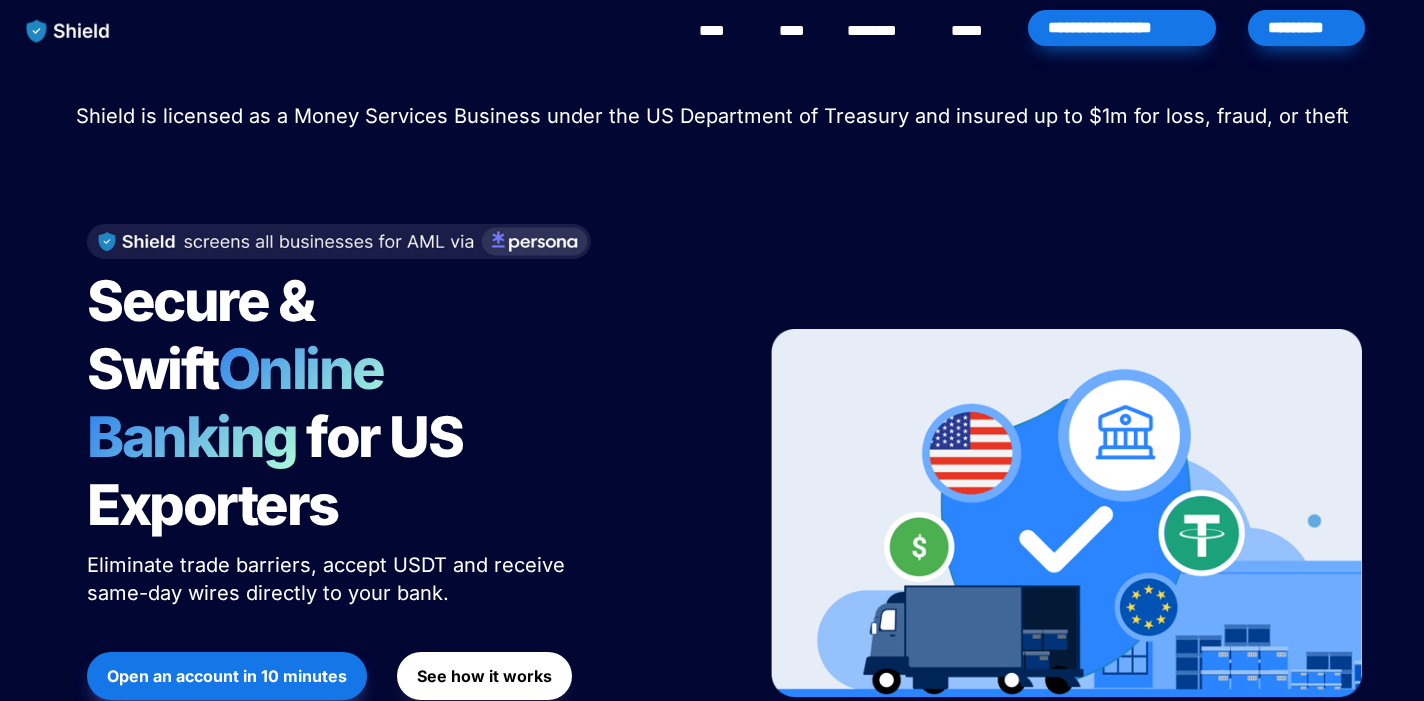 scroll, scrollTop: 0, scrollLeft: 0, axis: both 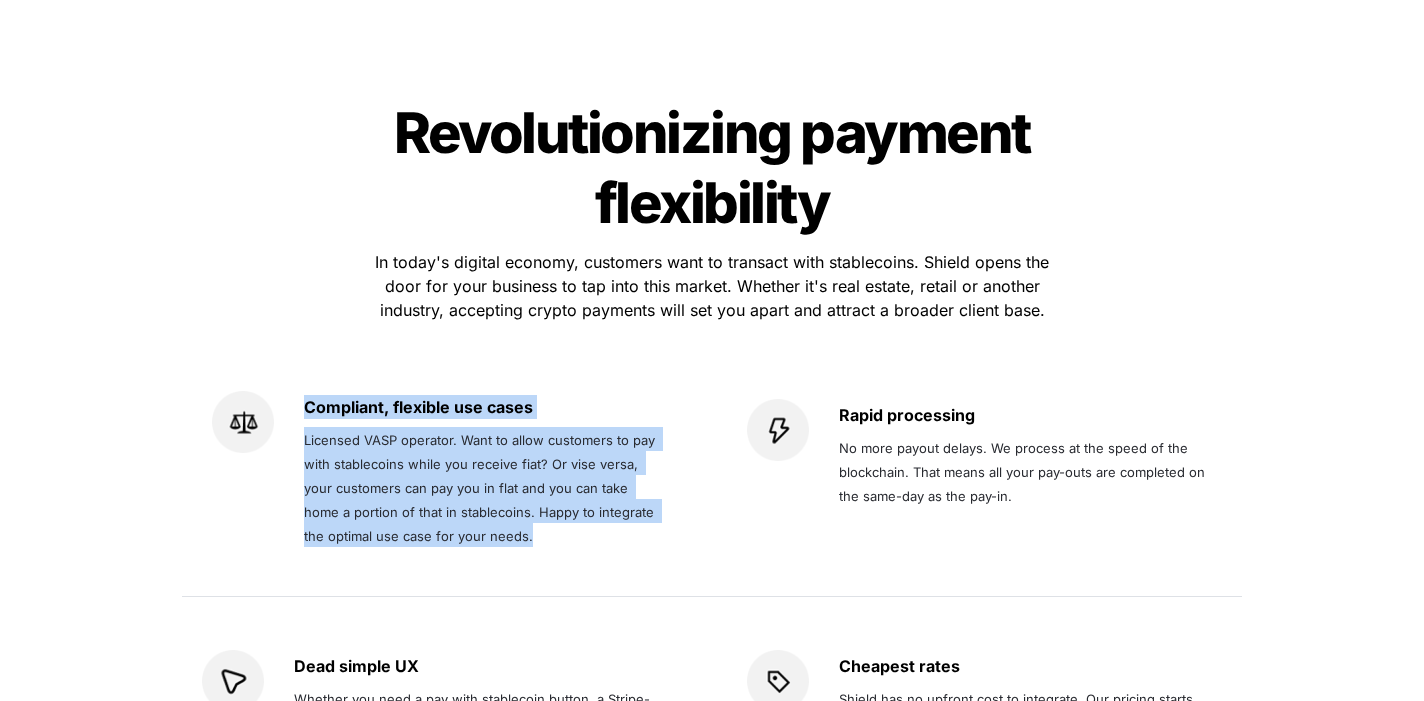 drag, startPoint x: 541, startPoint y: 472, endPoint x: 312, endPoint y: 318, distance: 275.96558 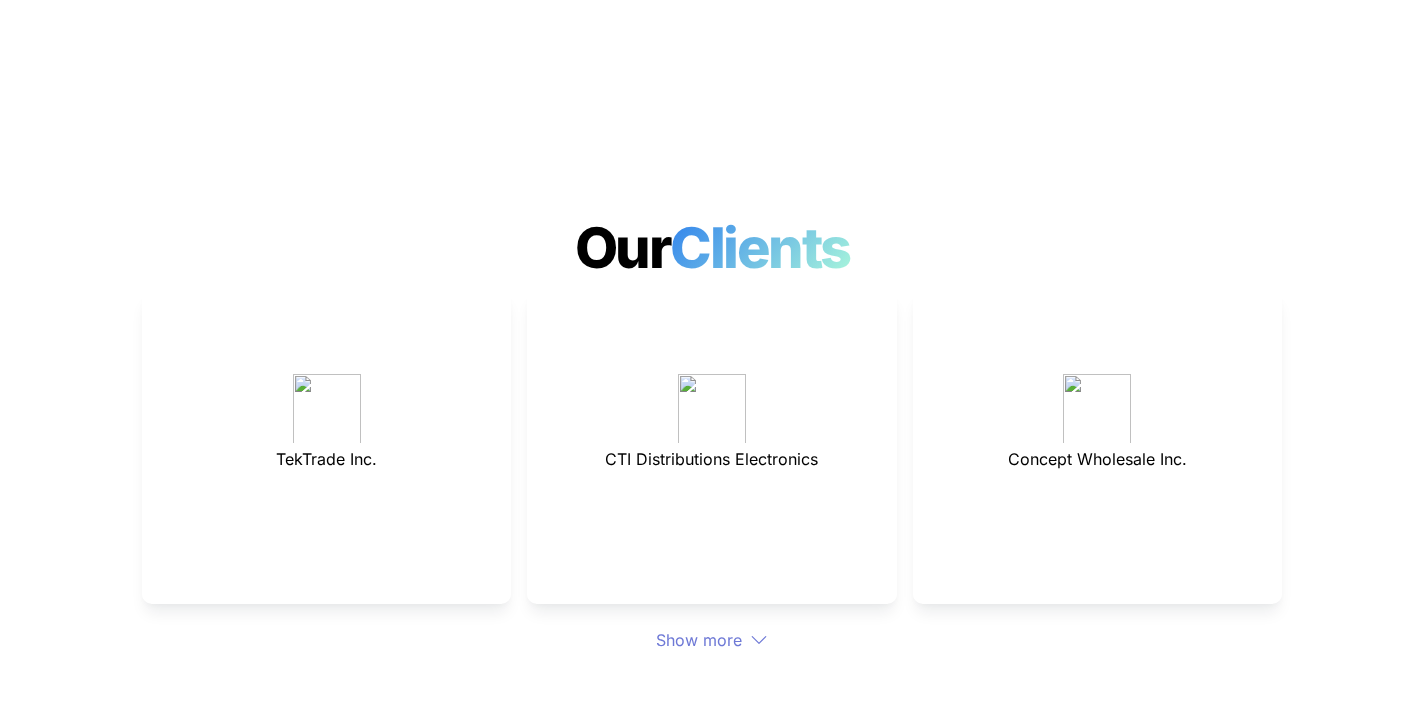 scroll, scrollTop: 5252, scrollLeft: 0, axis: vertical 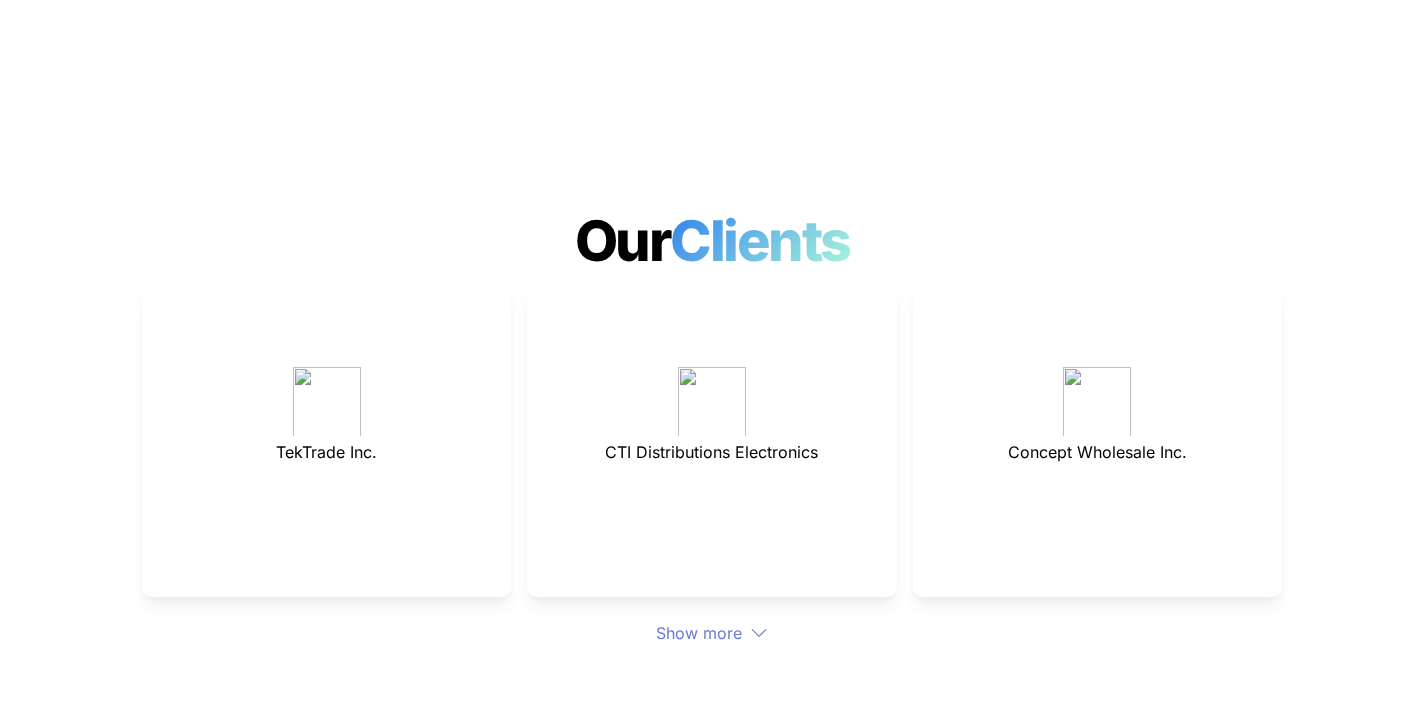 click on "Show more" at bounding box center [712, 633] 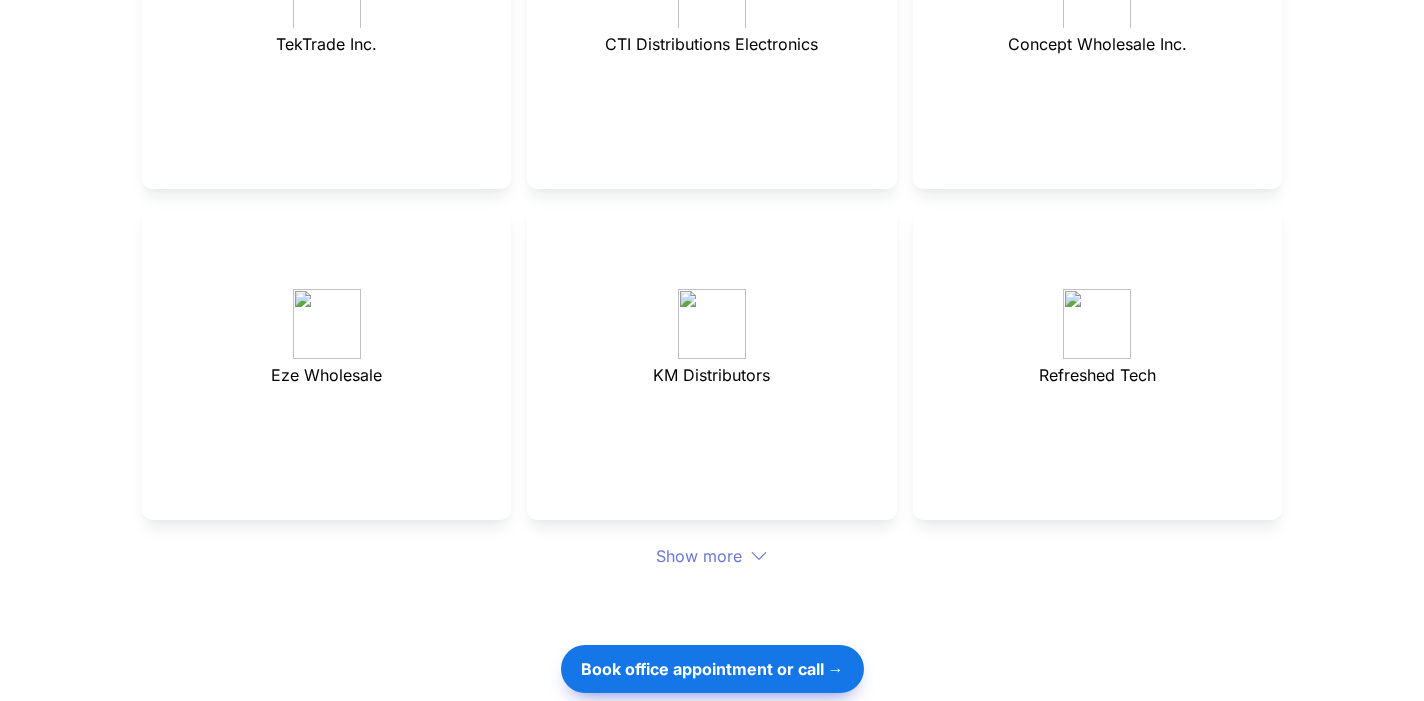 scroll, scrollTop: 5661, scrollLeft: 0, axis: vertical 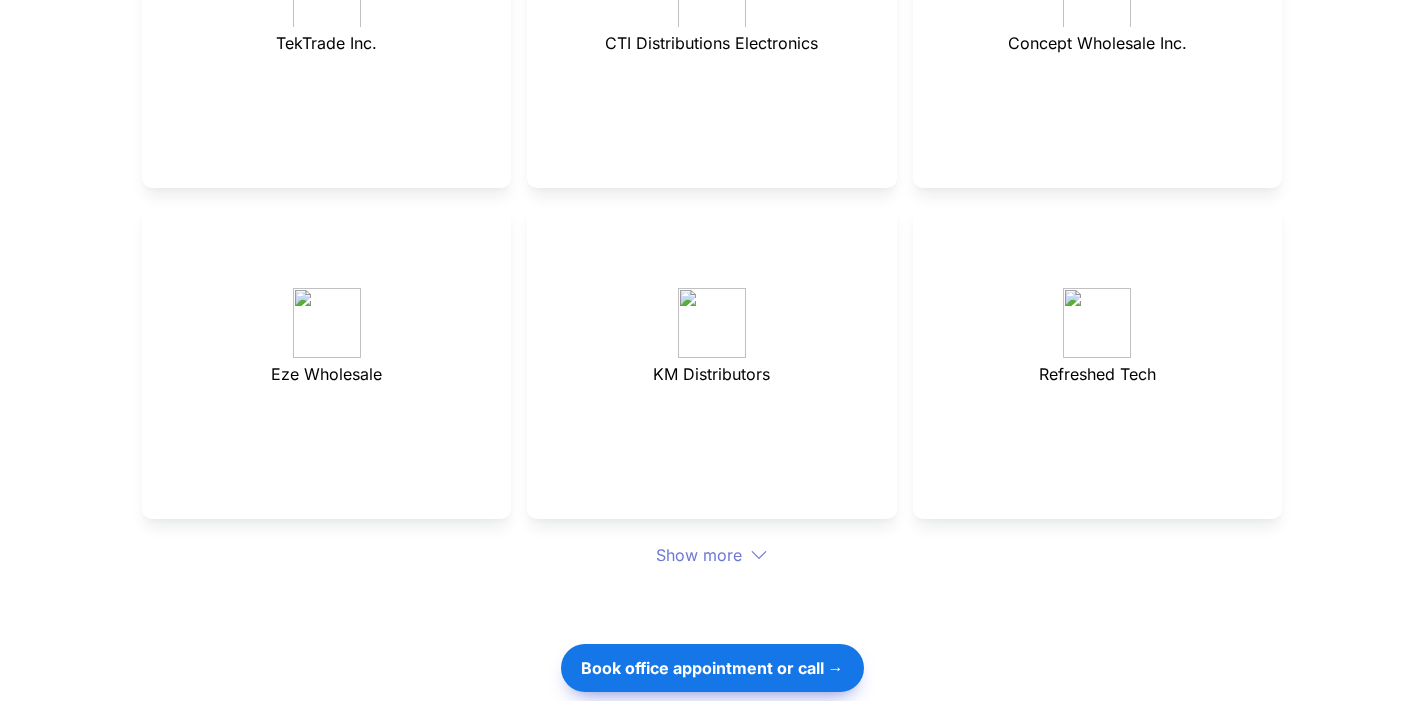 click on "Show more" at bounding box center [712, 555] 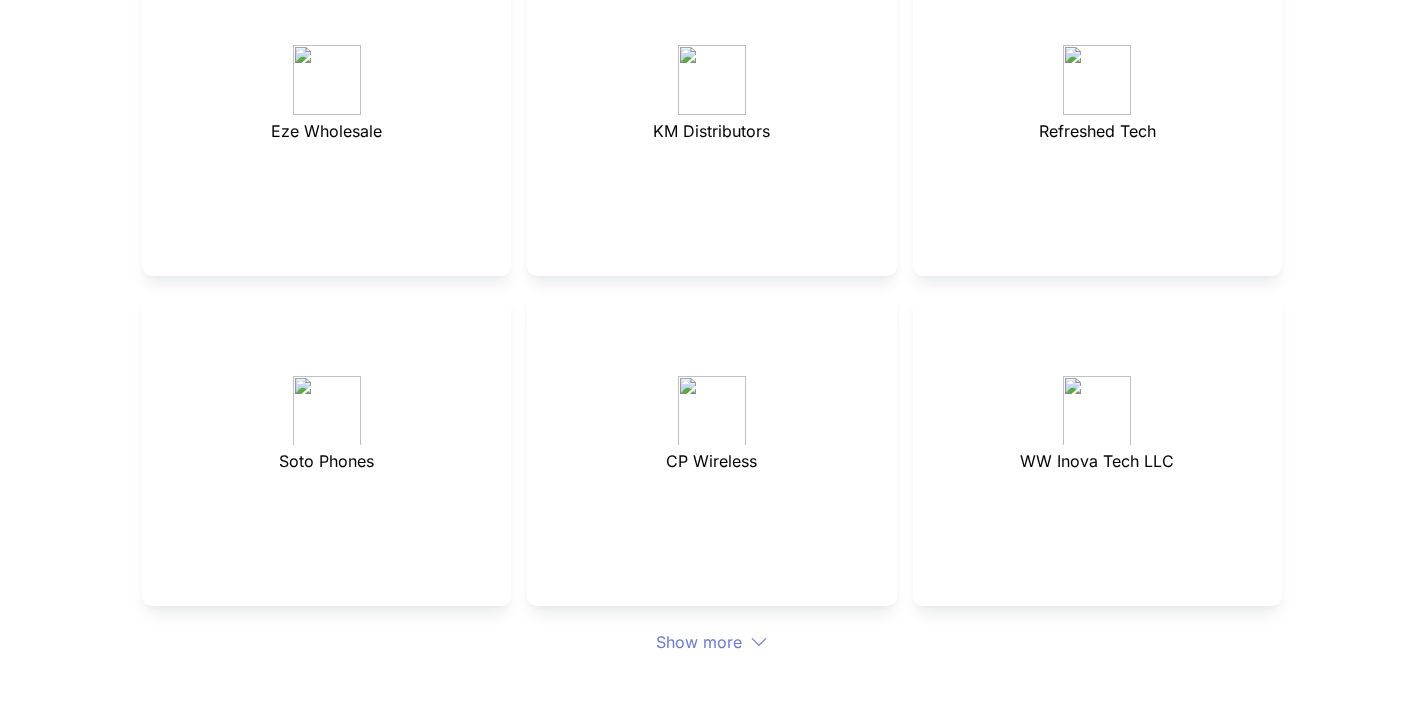scroll, scrollTop: 5910, scrollLeft: 0, axis: vertical 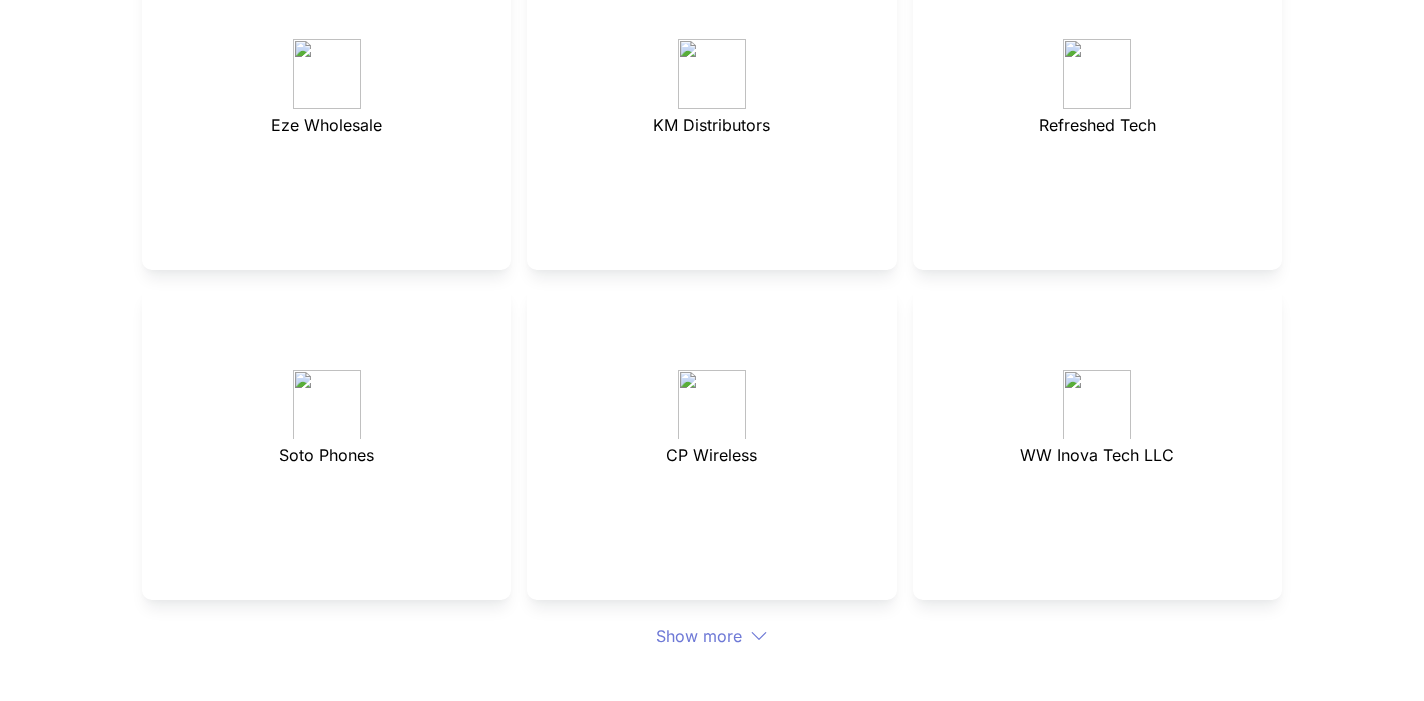 click on "Show more" at bounding box center [712, 636] 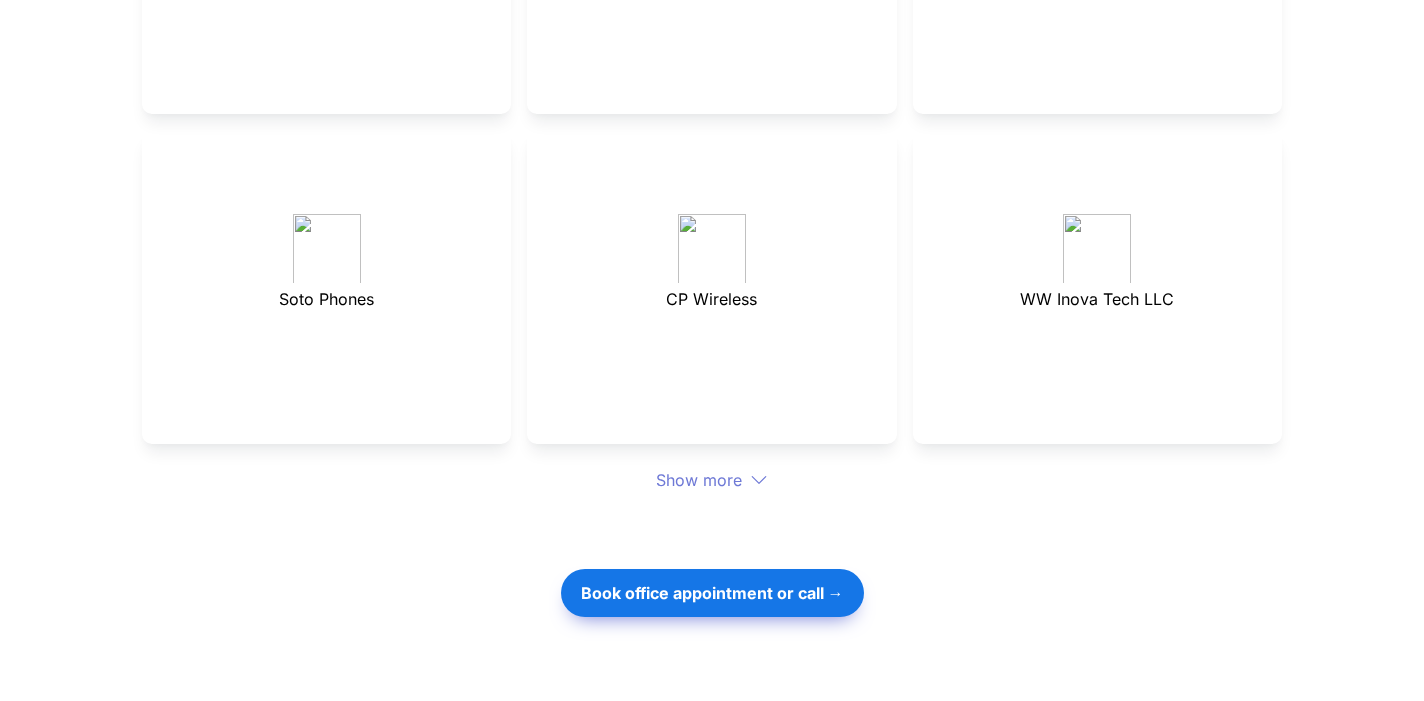scroll, scrollTop: 6073, scrollLeft: 0, axis: vertical 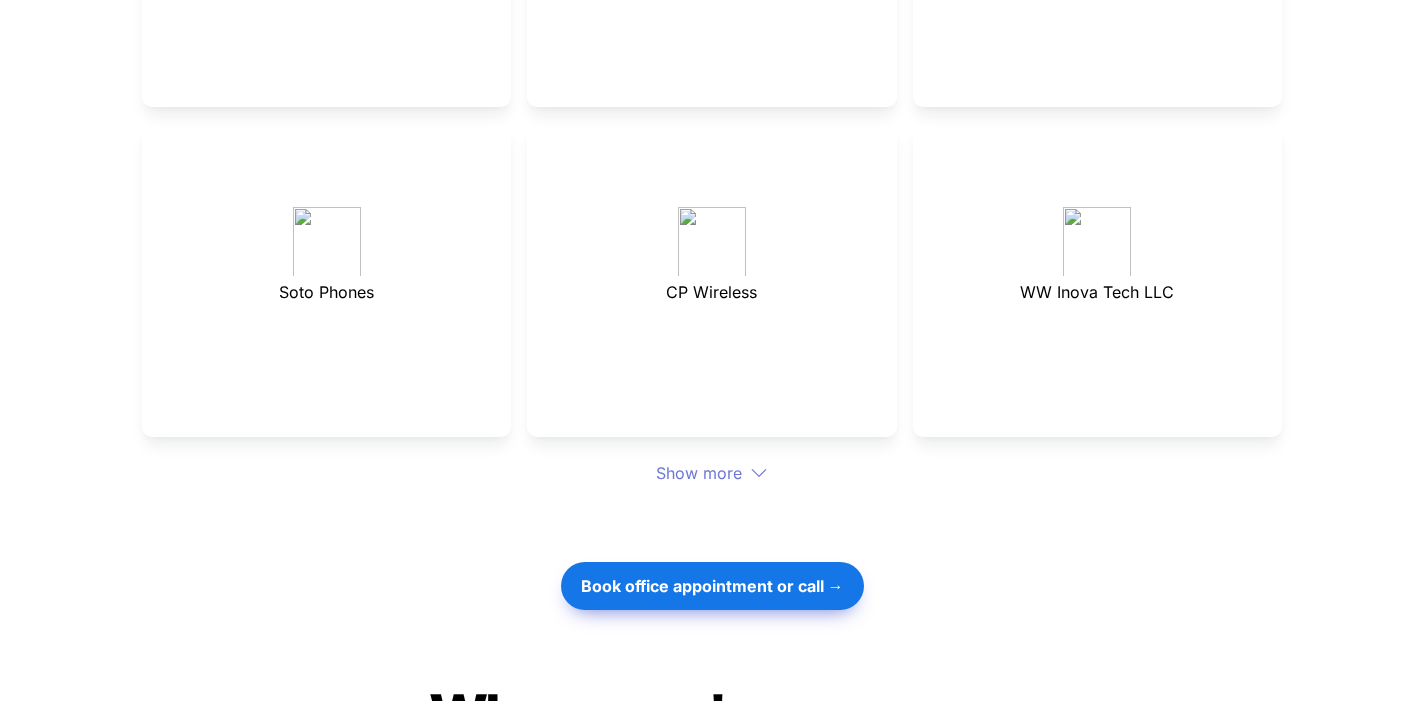 click on "Show more" at bounding box center (712, 473) 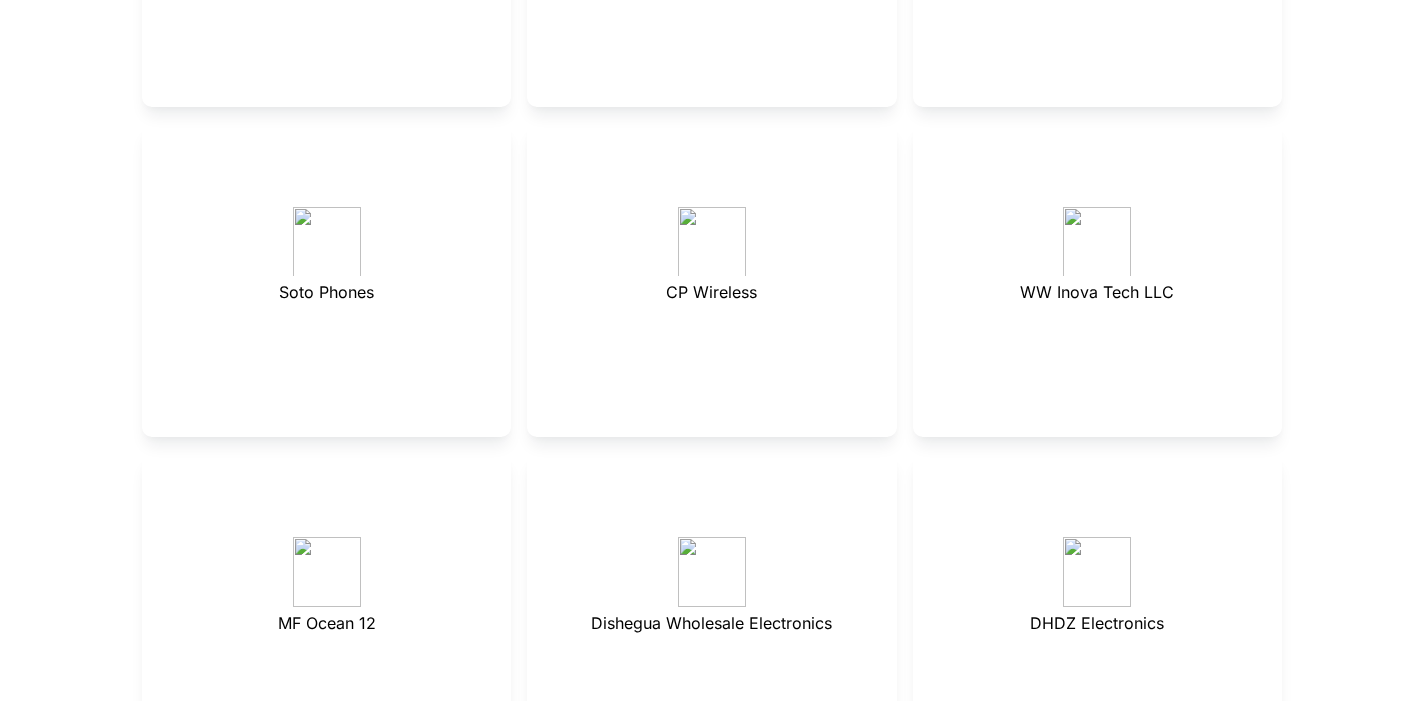click on "Dishegua Wholesale Electronics" at bounding box center (711, 610) 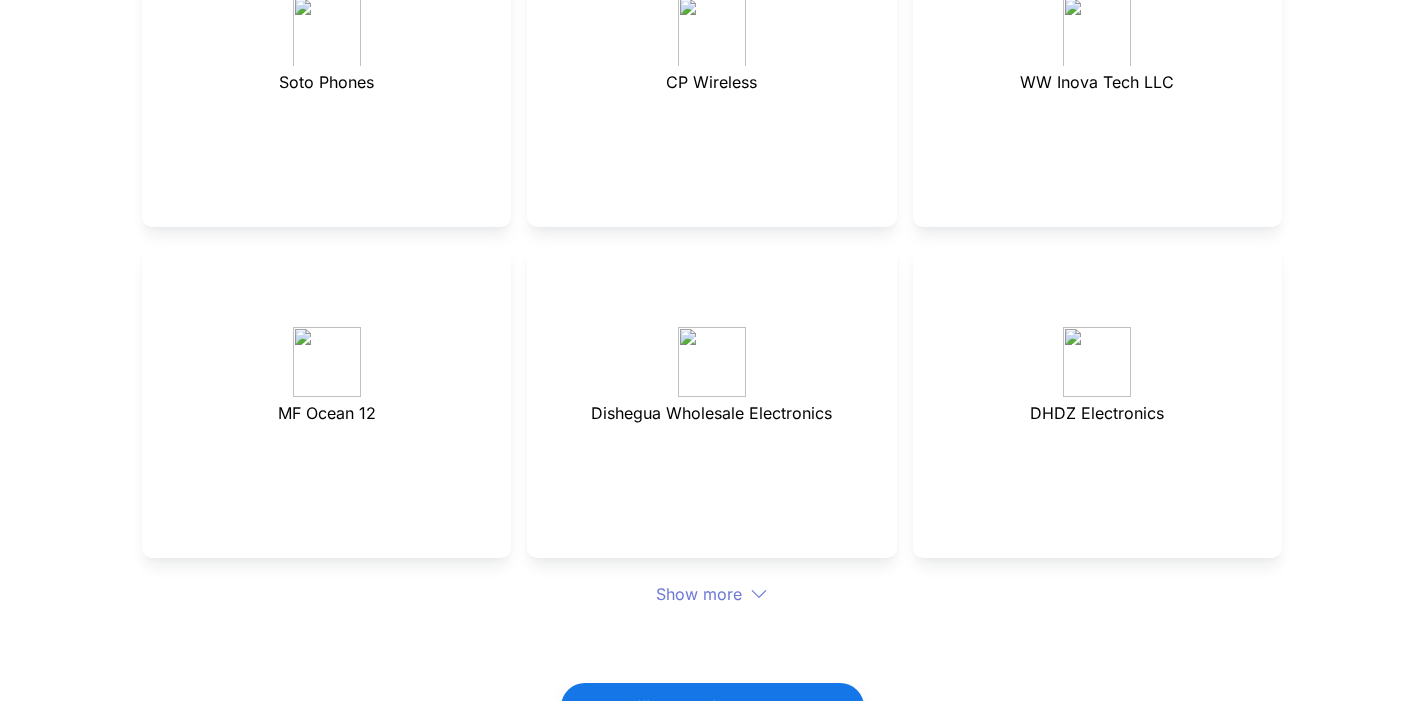 scroll, scrollTop: 6286, scrollLeft: 0, axis: vertical 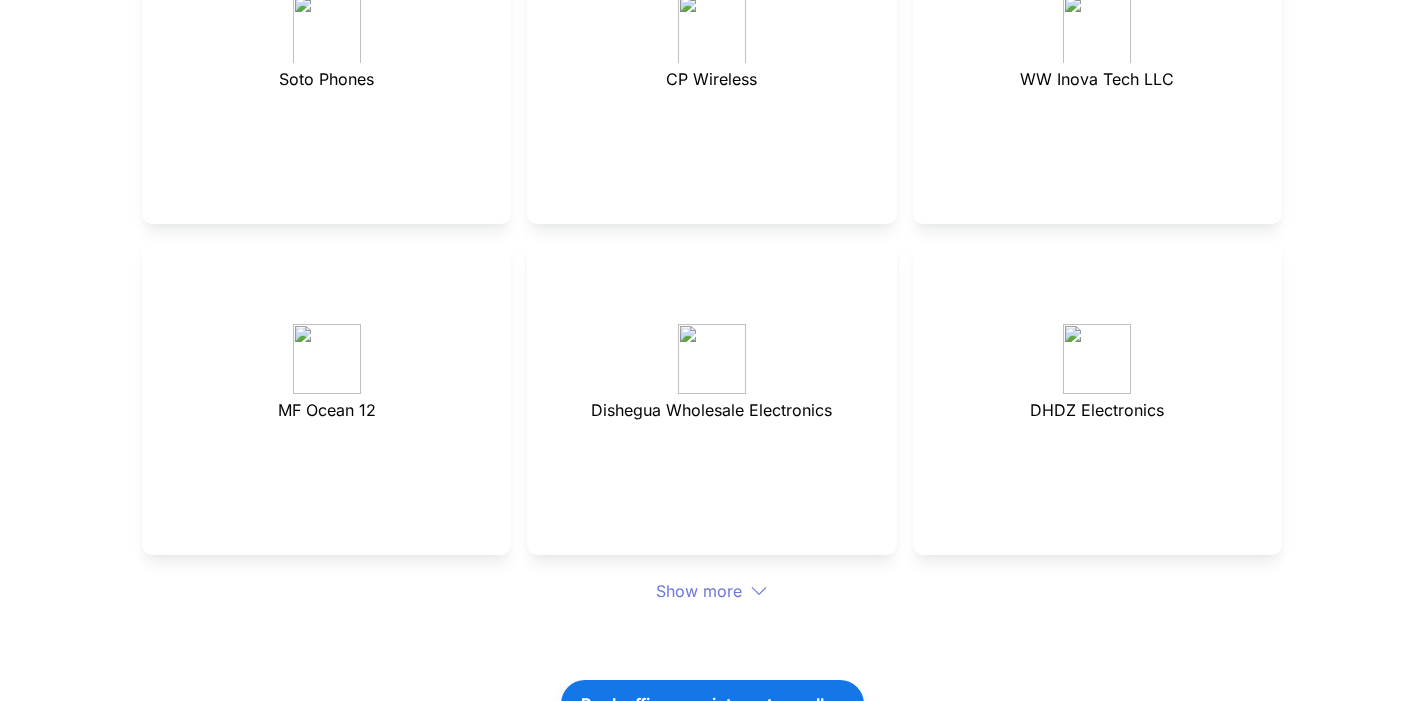 click on "Show more" at bounding box center (712, 591) 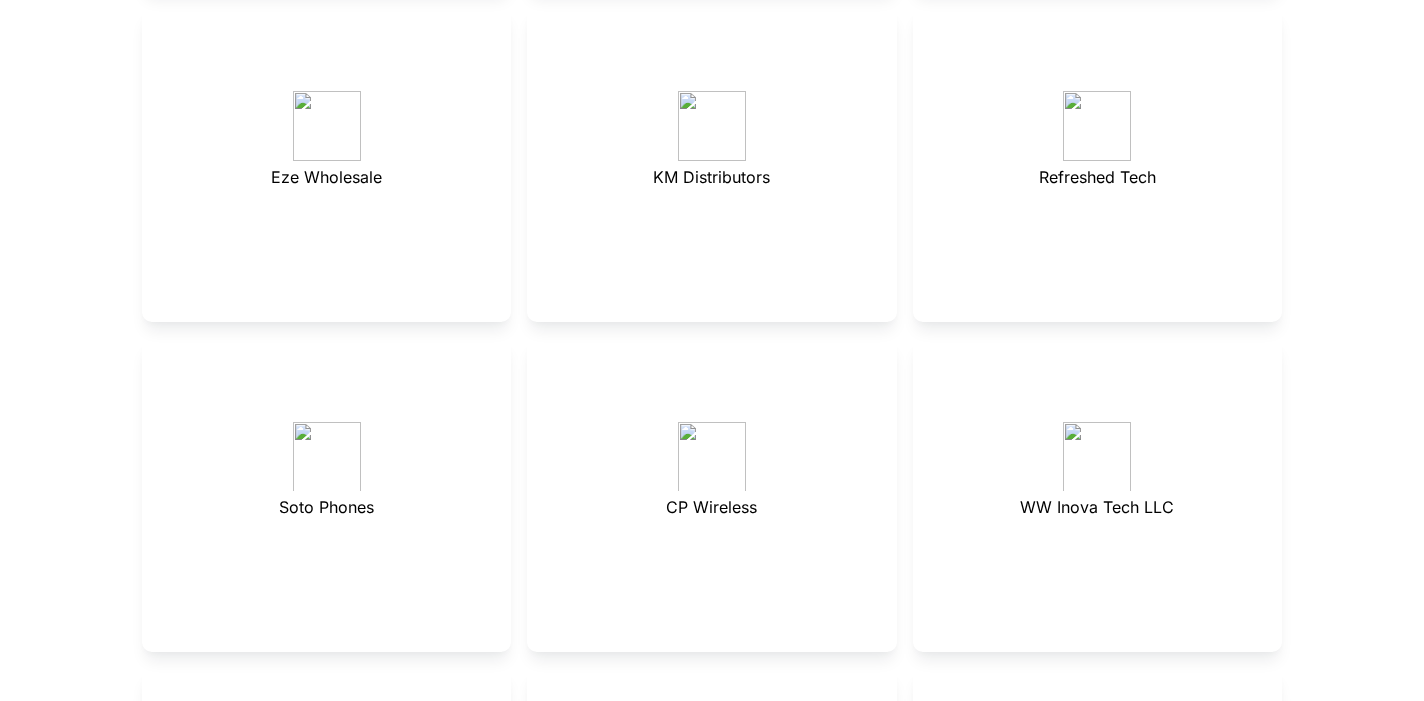 scroll, scrollTop: 5859, scrollLeft: 0, axis: vertical 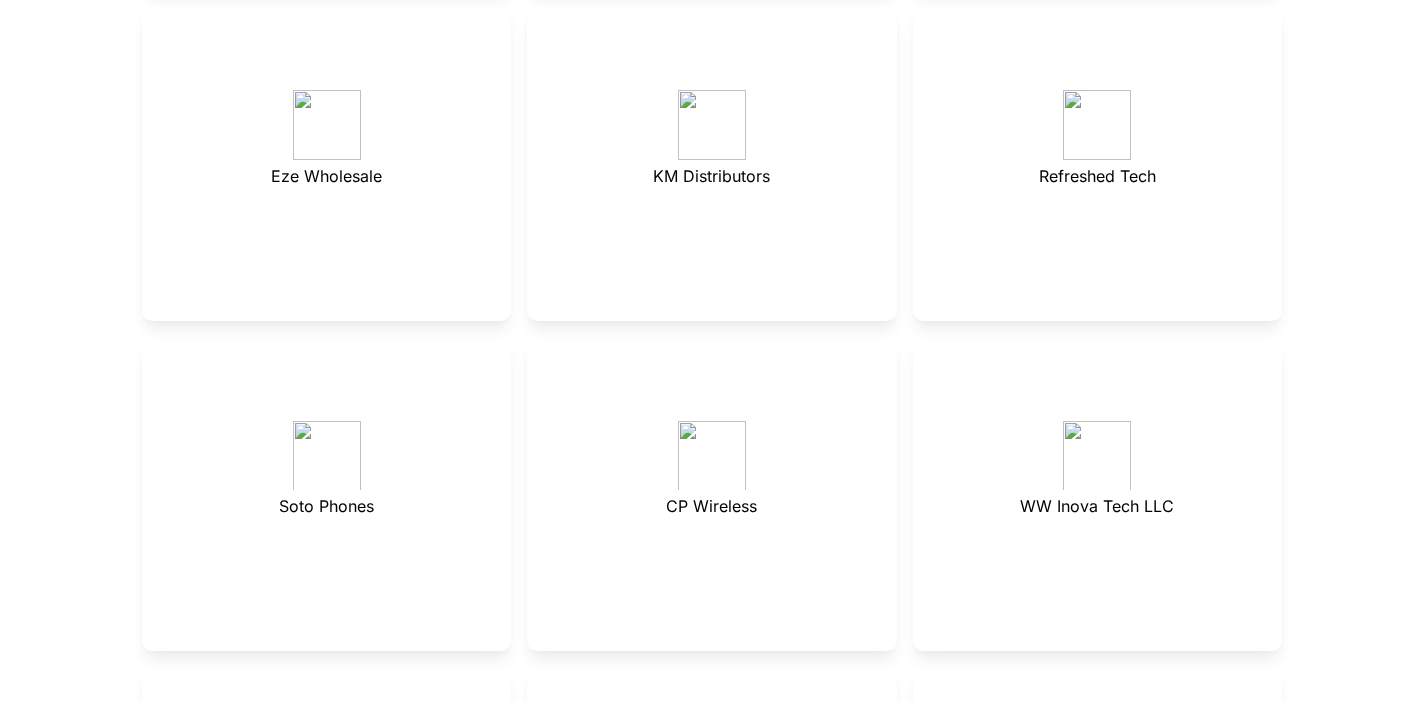 click at bounding box center (1097, 456) 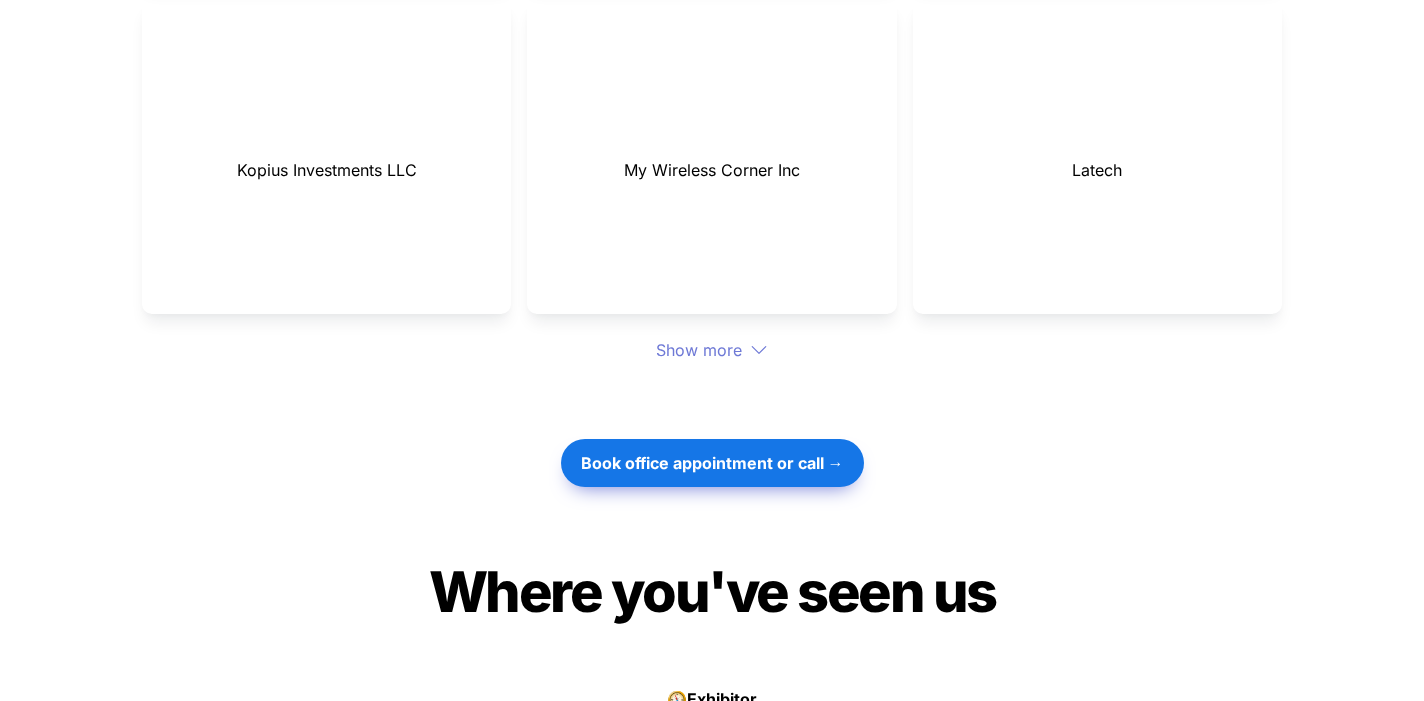 scroll, scrollTop: 6869, scrollLeft: 0, axis: vertical 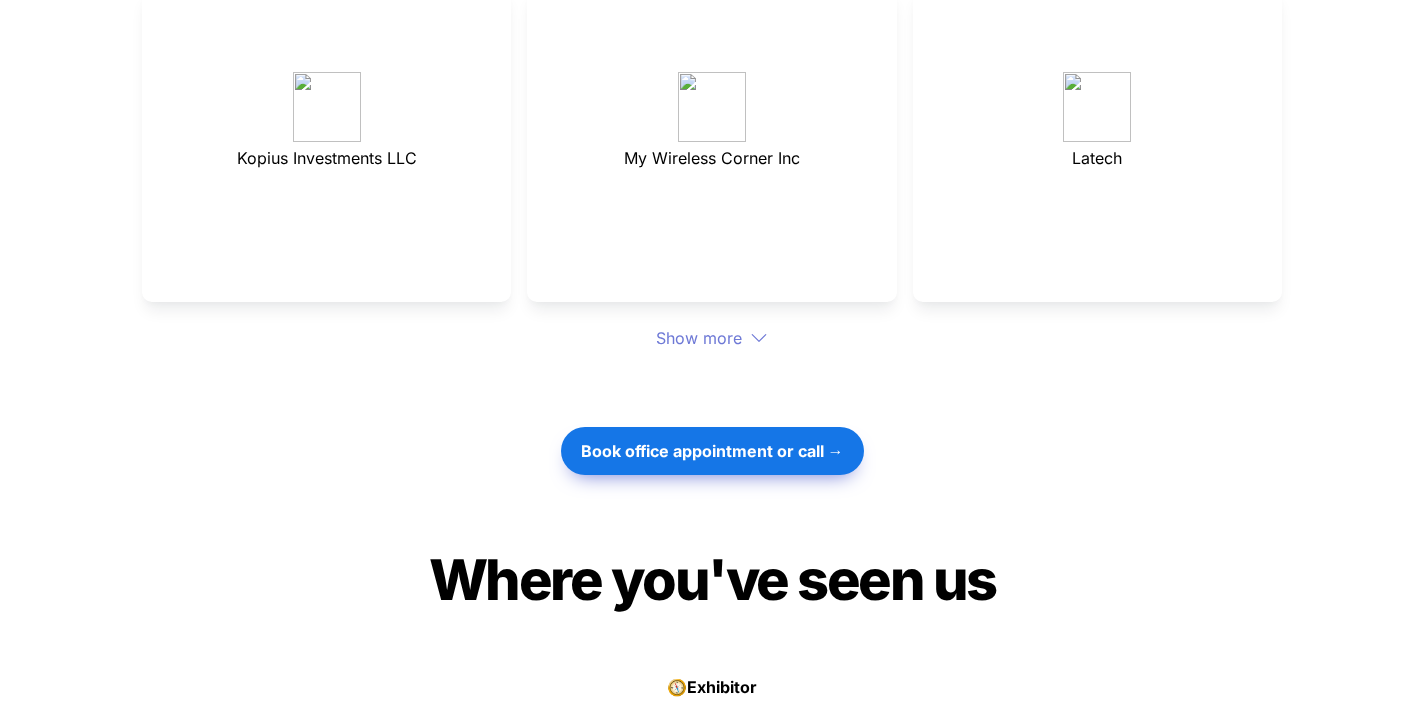 click on "Show more" at bounding box center [712, 338] 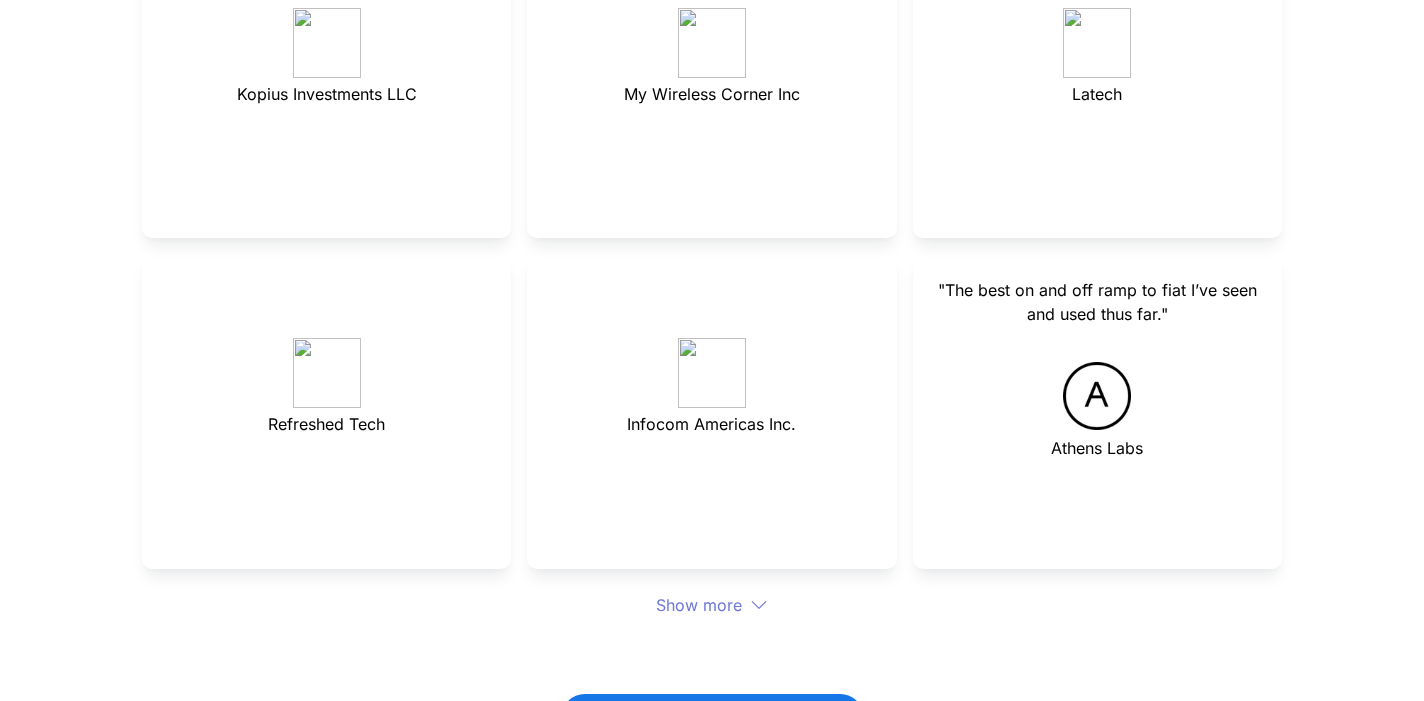 scroll, scrollTop: 6935, scrollLeft: 0, axis: vertical 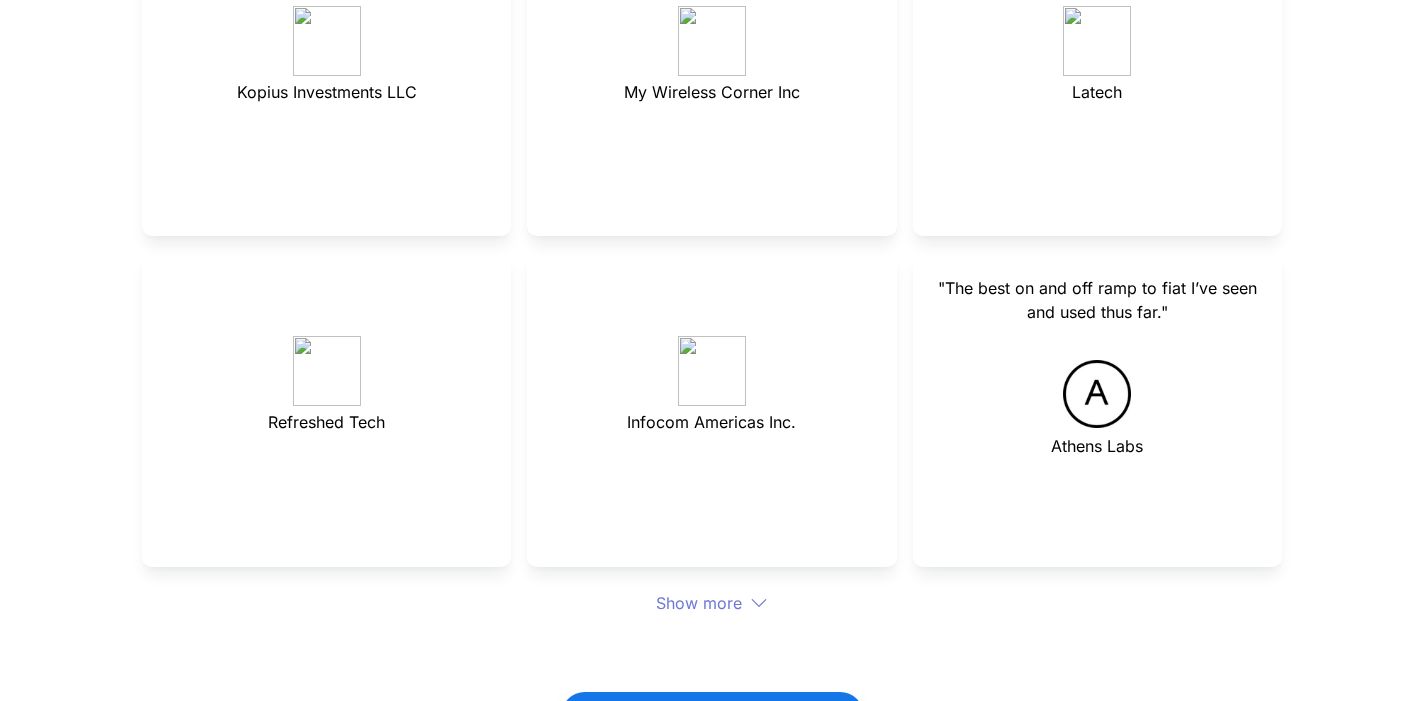 click on "Show more" at bounding box center [712, 603] 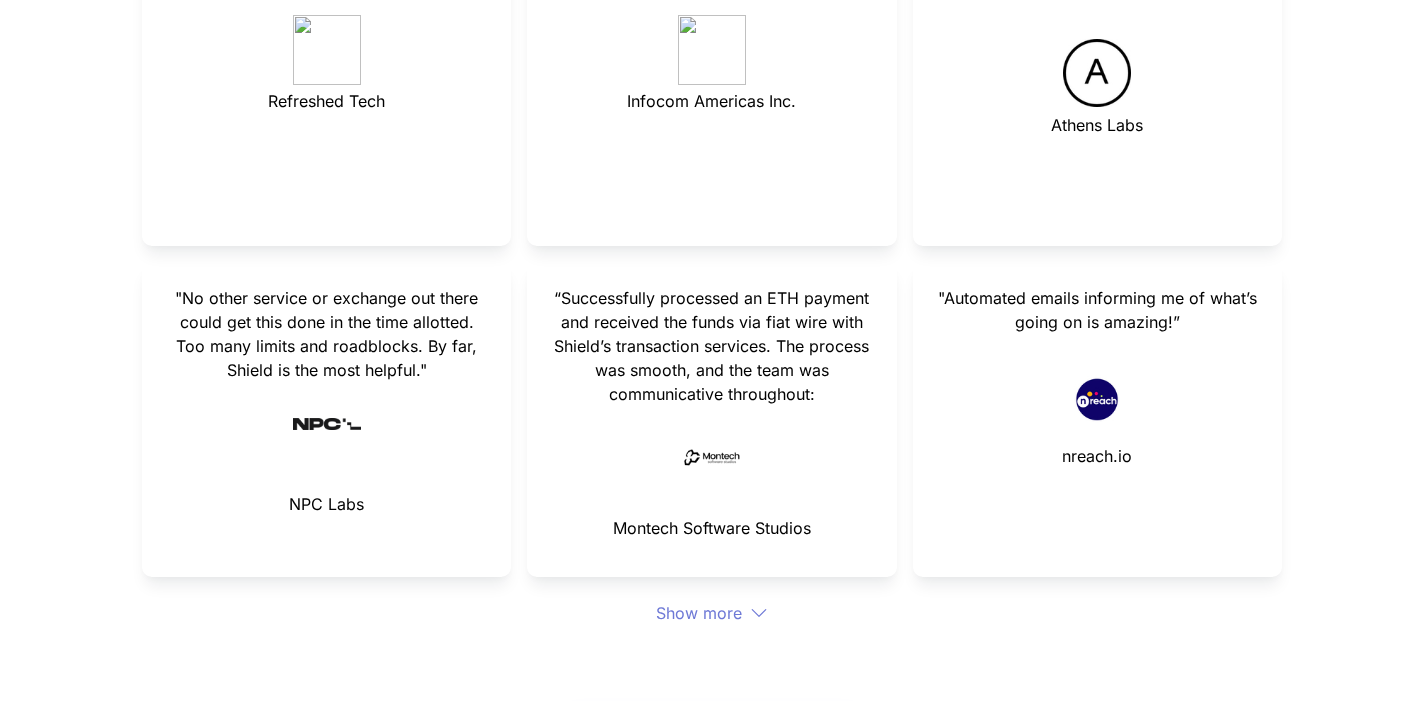 scroll, scrollTop: 7261, scrollLeft: 0, axis: vertical 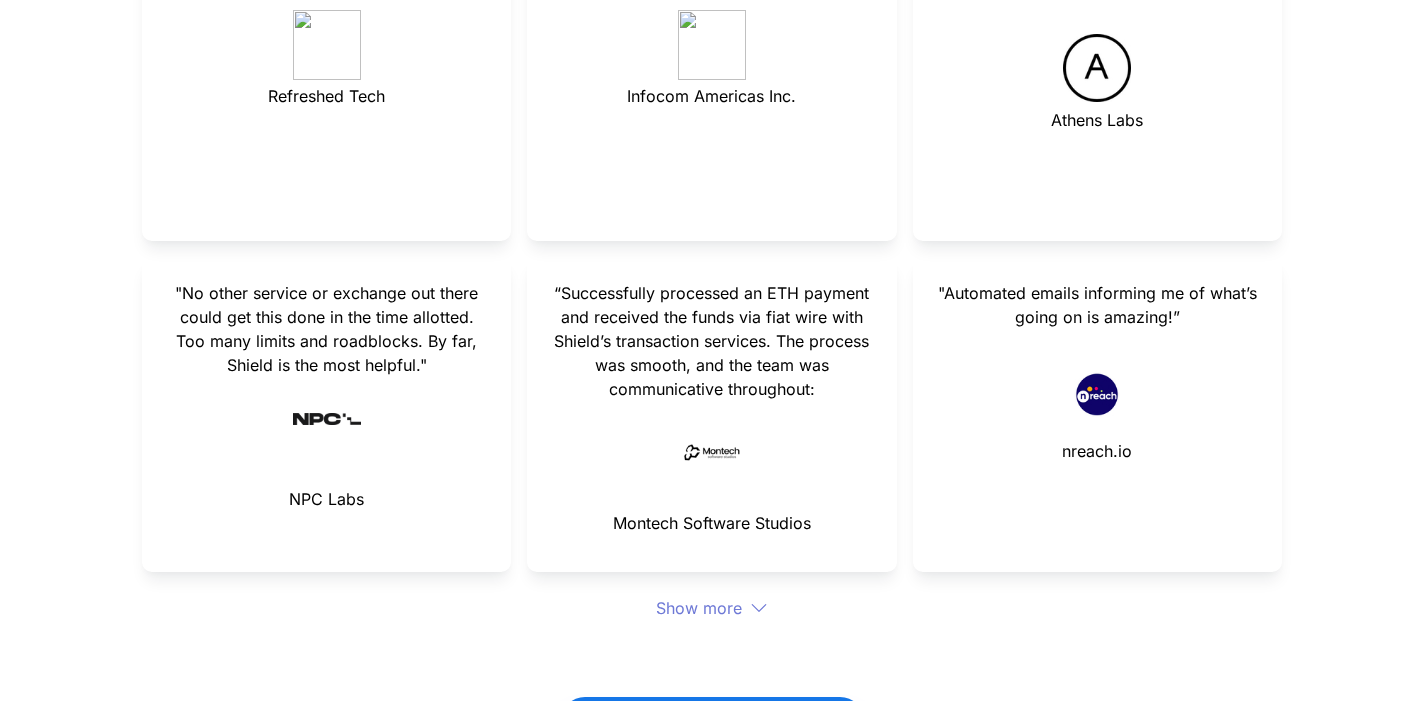 click on "Show more" at bounding box center (712, 608) 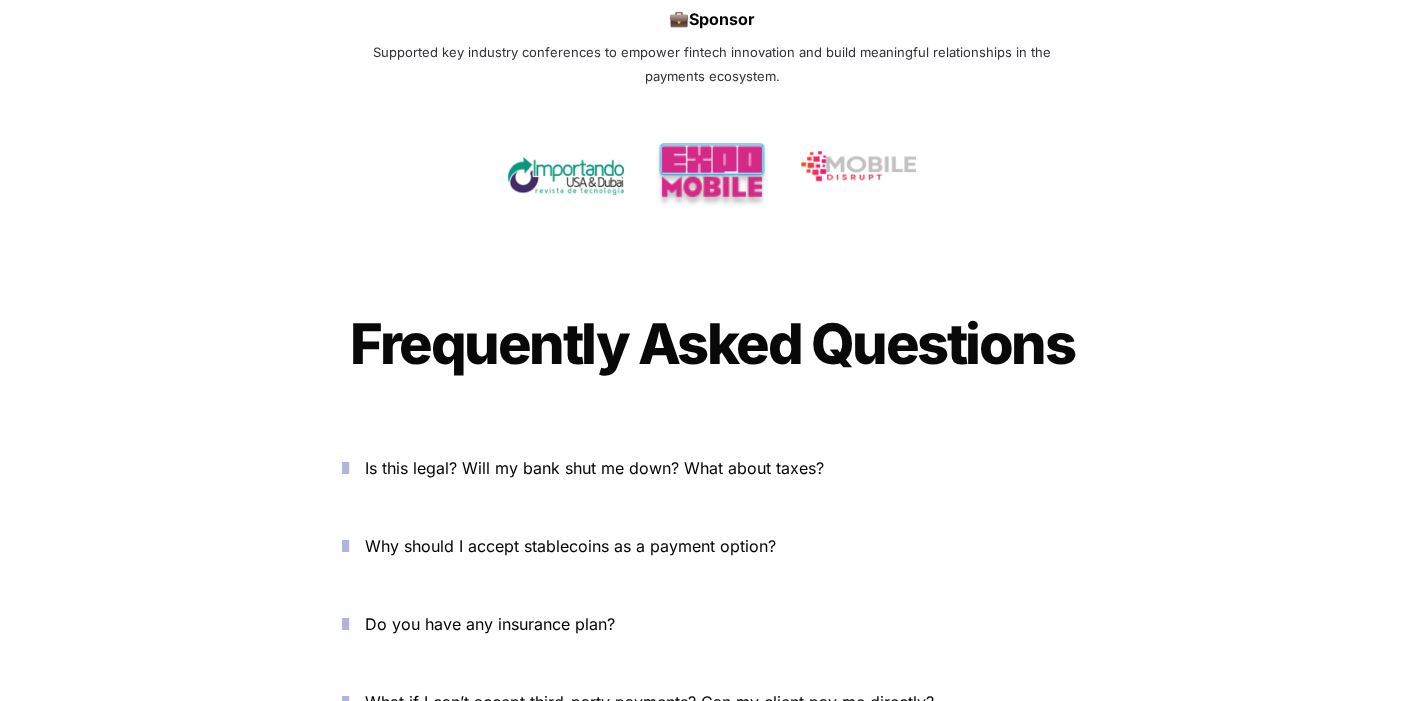 scroll, scrollTop: 8730, scrollLeft: 0, axis: vertical 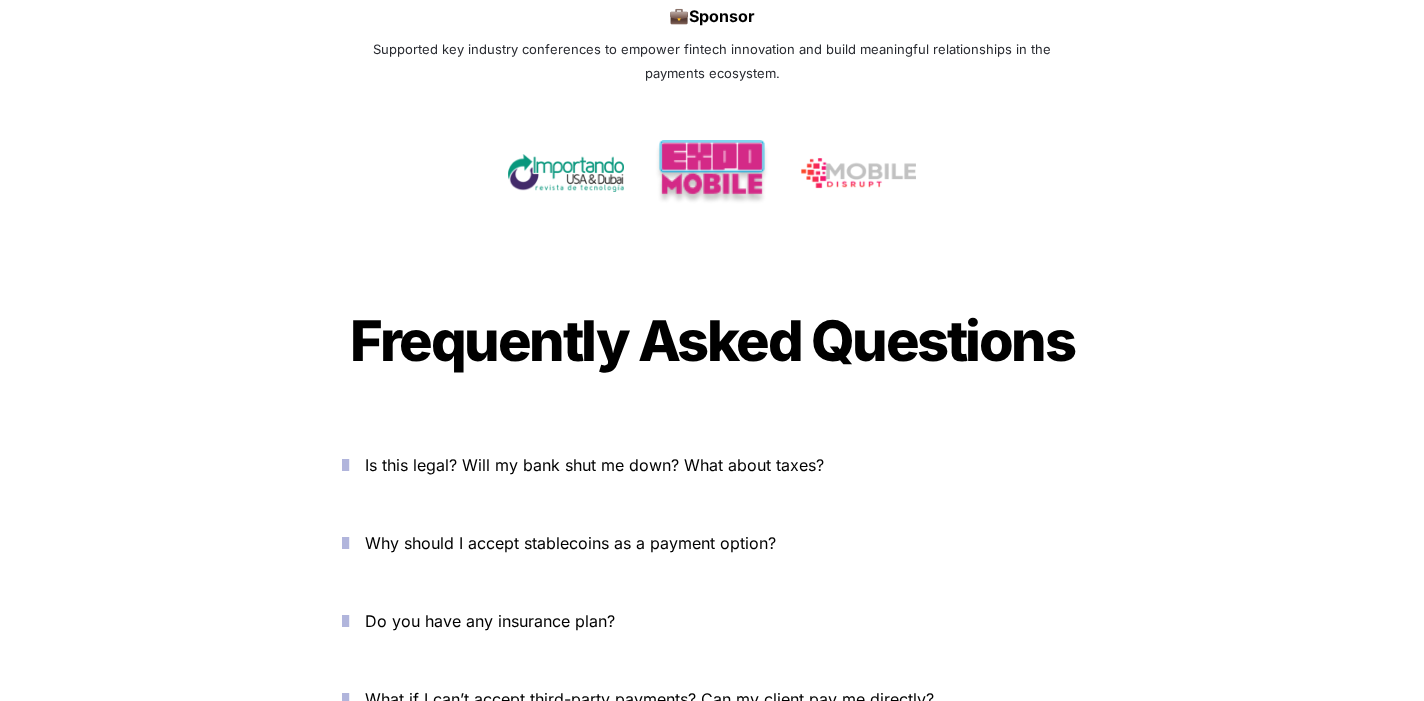 click on "Is this legal? Will my bank shut me down? What about taxes?" at bounding box center [723, 465] 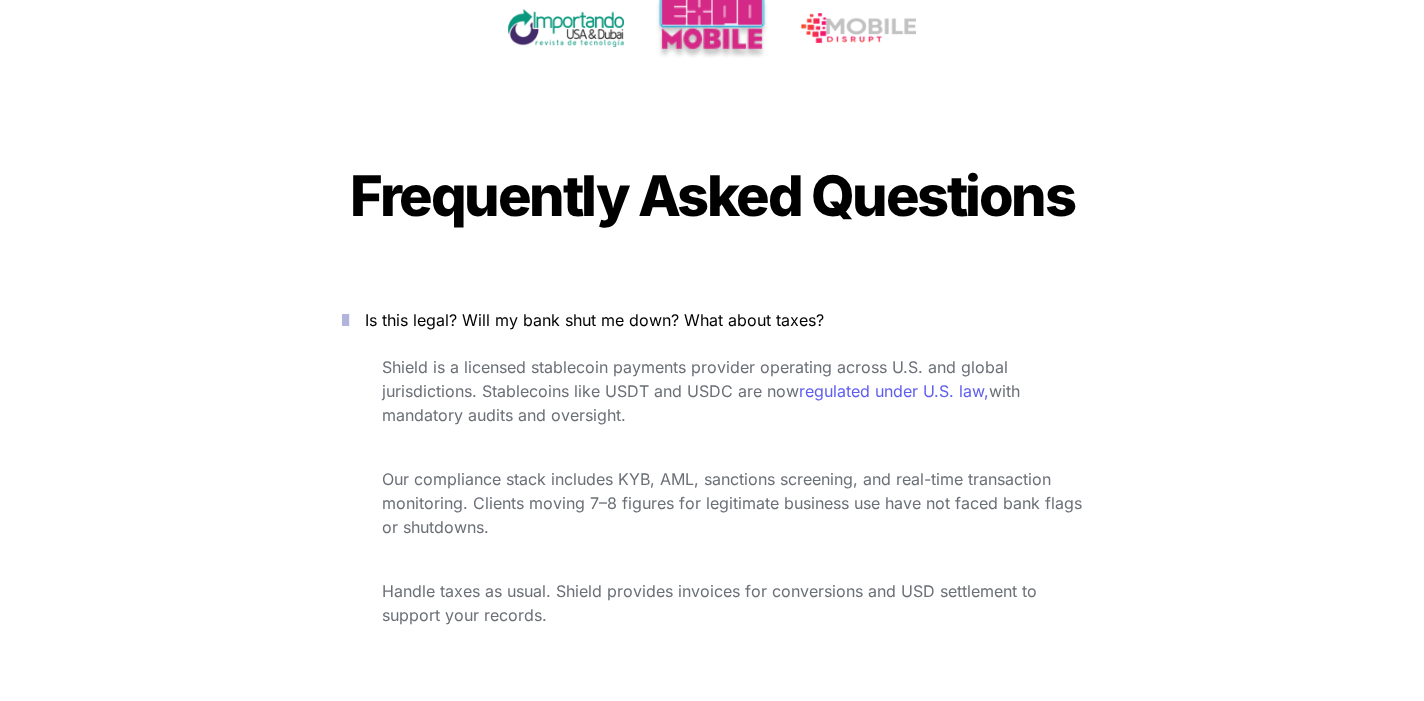 scroll, scrollTop: 8879, scrollLeft: 0, axis: vertical 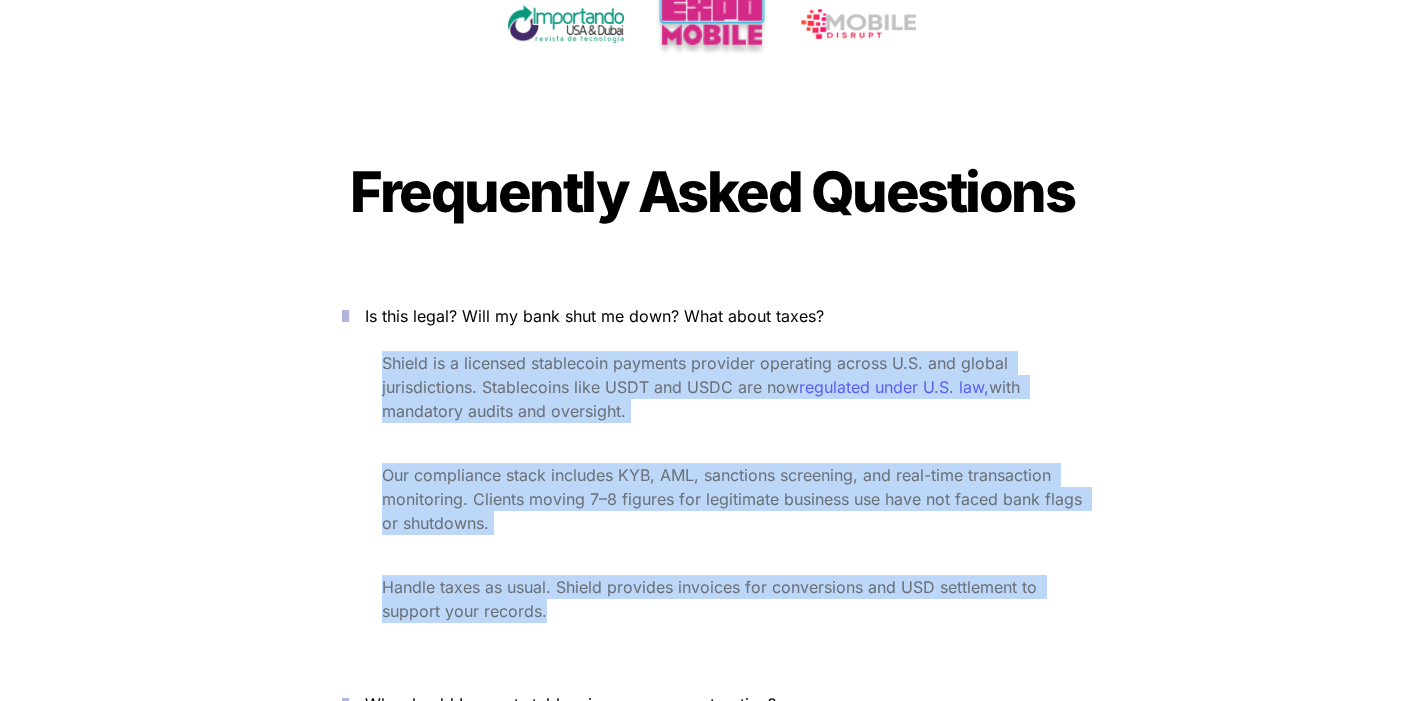 drag, startPoint x: 545, startPoint y: 544, endPoint x: 381, endPoint y: 293, distance: 299.82828 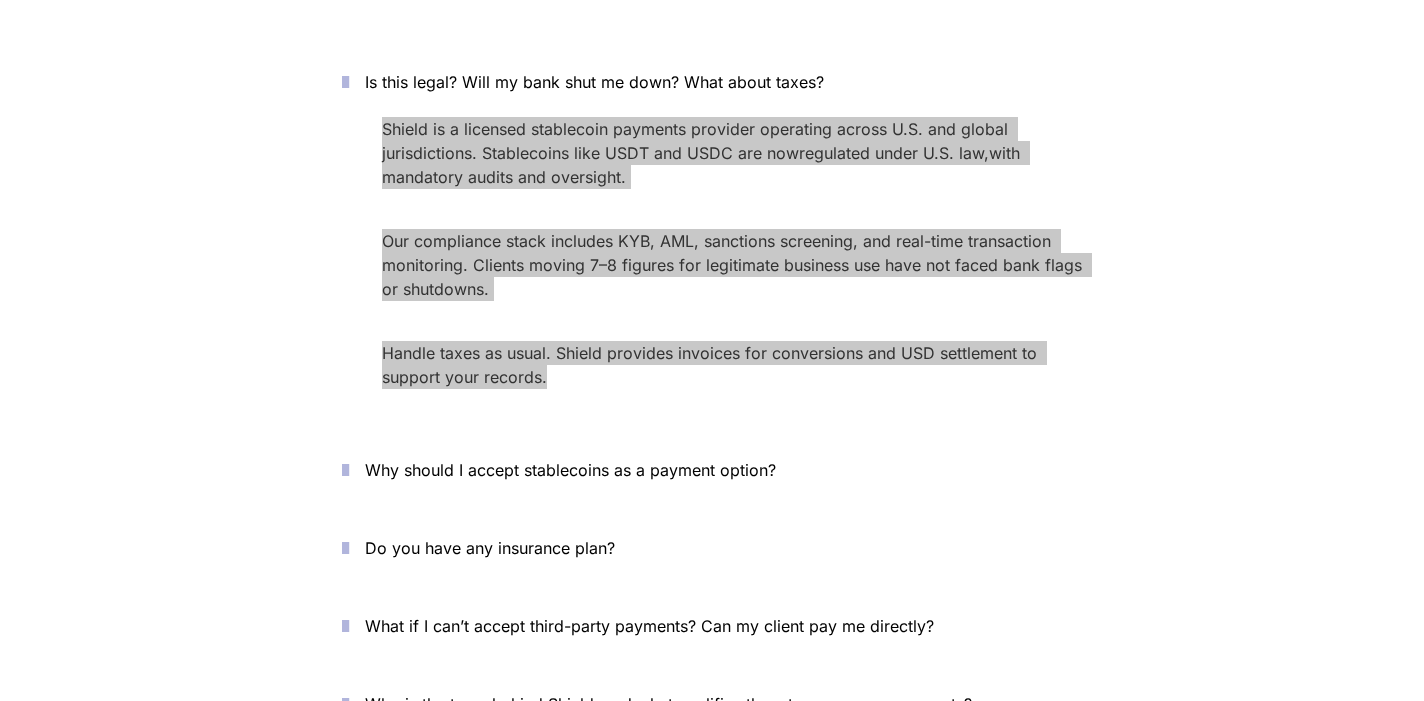 scroll, scrollTop: 9115, scrollLeft: 0, axis: vertical 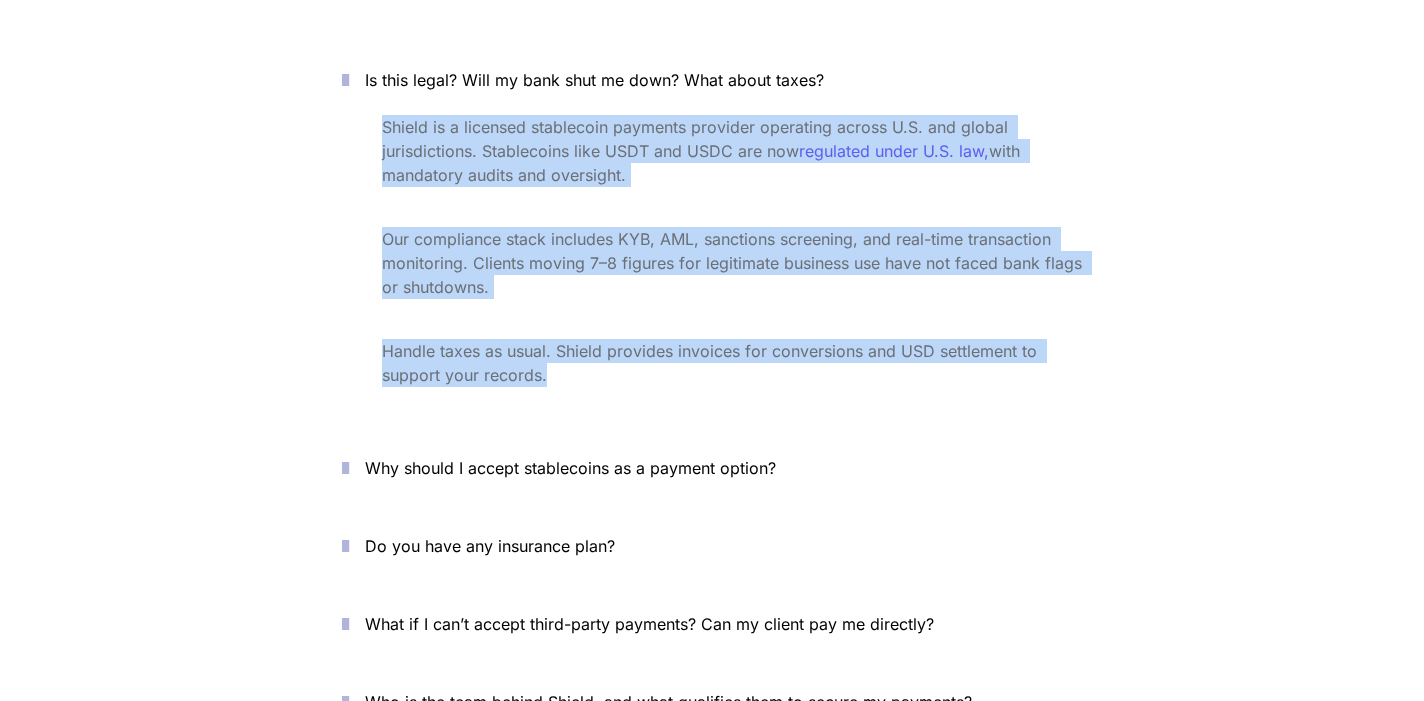 click on "Why should I accept stablecoins as a payment option?" at bounding box center (723, 468) 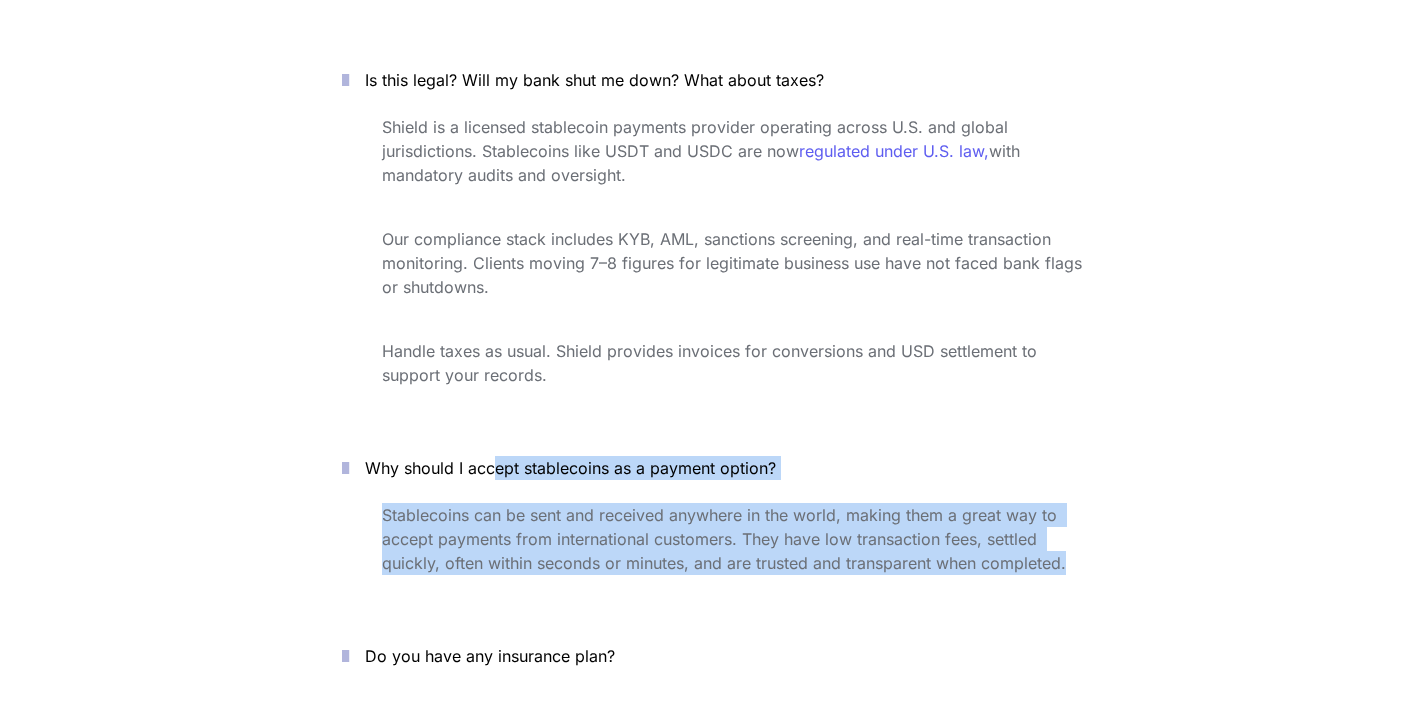 drag, startPoint x: 1098, startPoint y: 490, endPoint x: 513, endPoint y: 412, distance: 590.17706 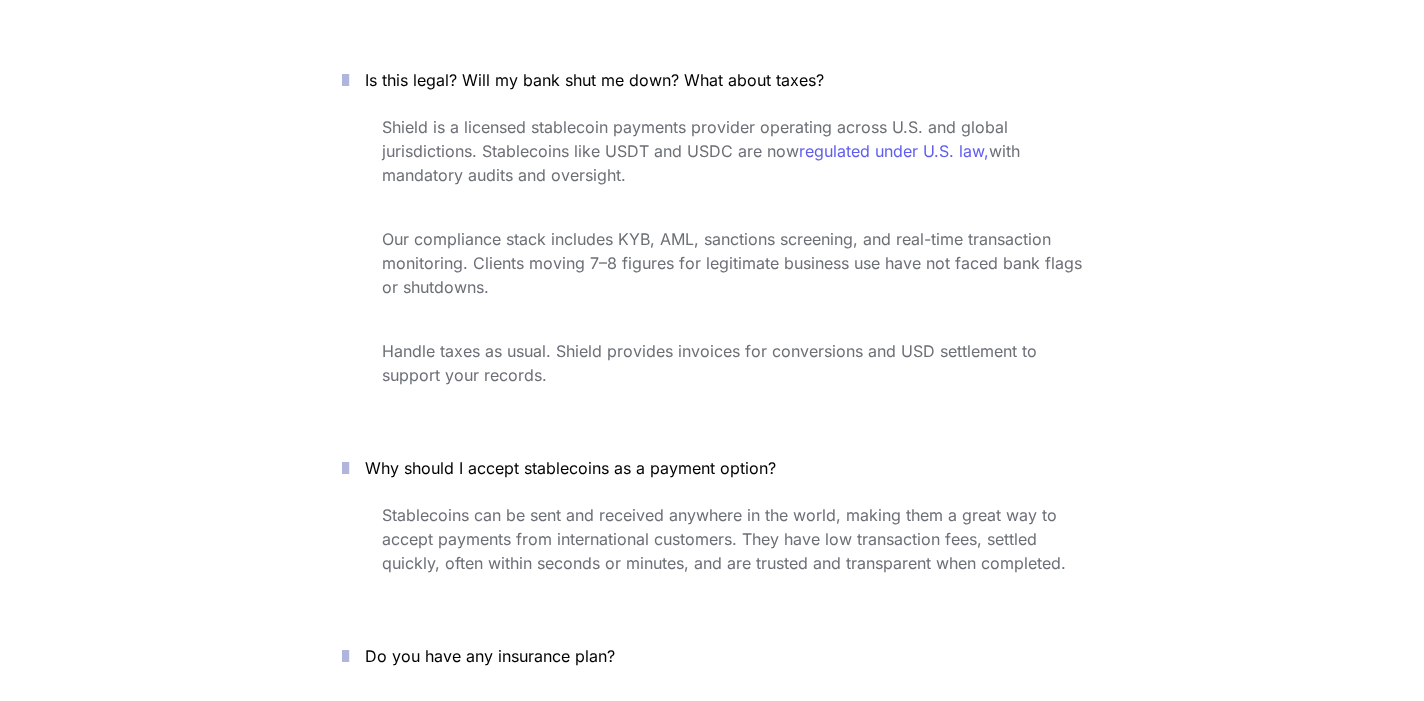 click on "Stablecoins can be sent and received anywhere in the world, making them a great way to accept payments from international customers. They have low transaction fees, settled quickly, often within seconds or minutes, and are trusted and transparent when completed." at bounding box center (732, 539) 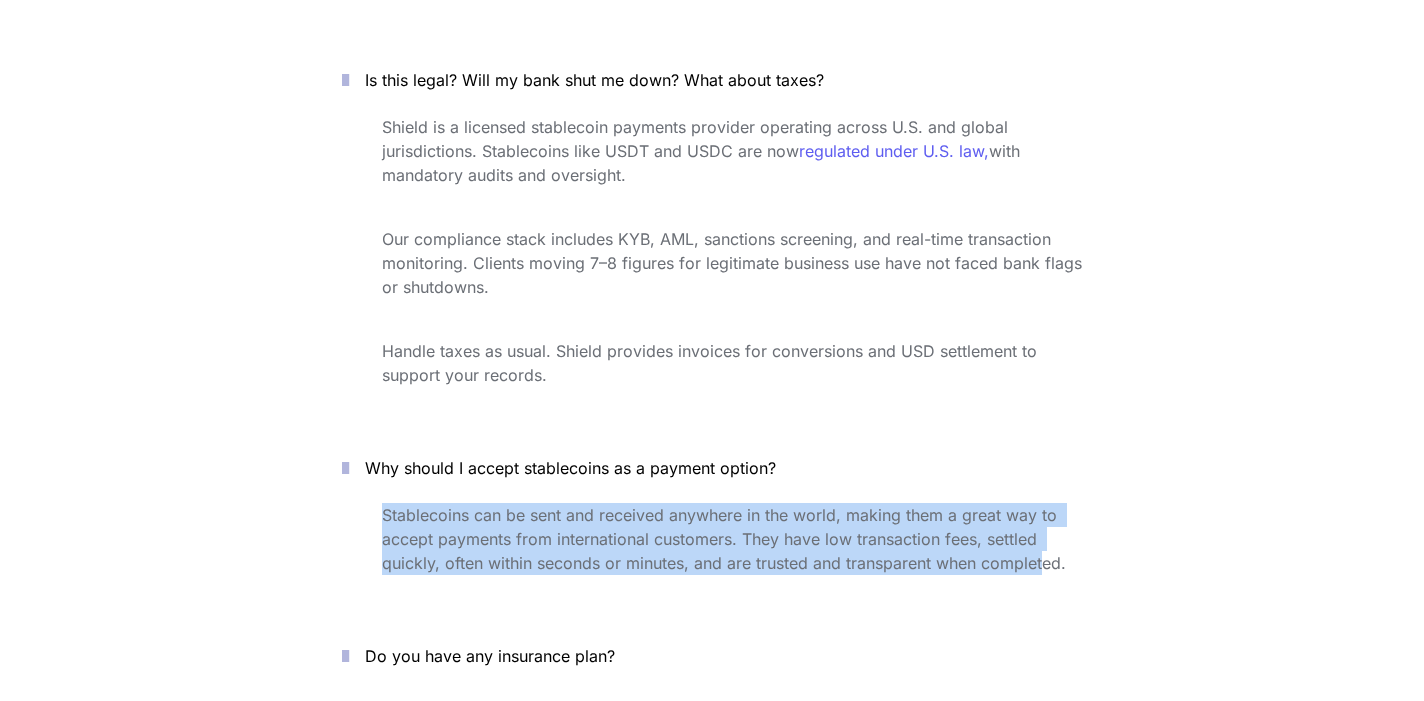 drag, startPoint x: 377, startPoint y: 434, endPoint x: 1042, endPoint y: 493, distance: 667.6122 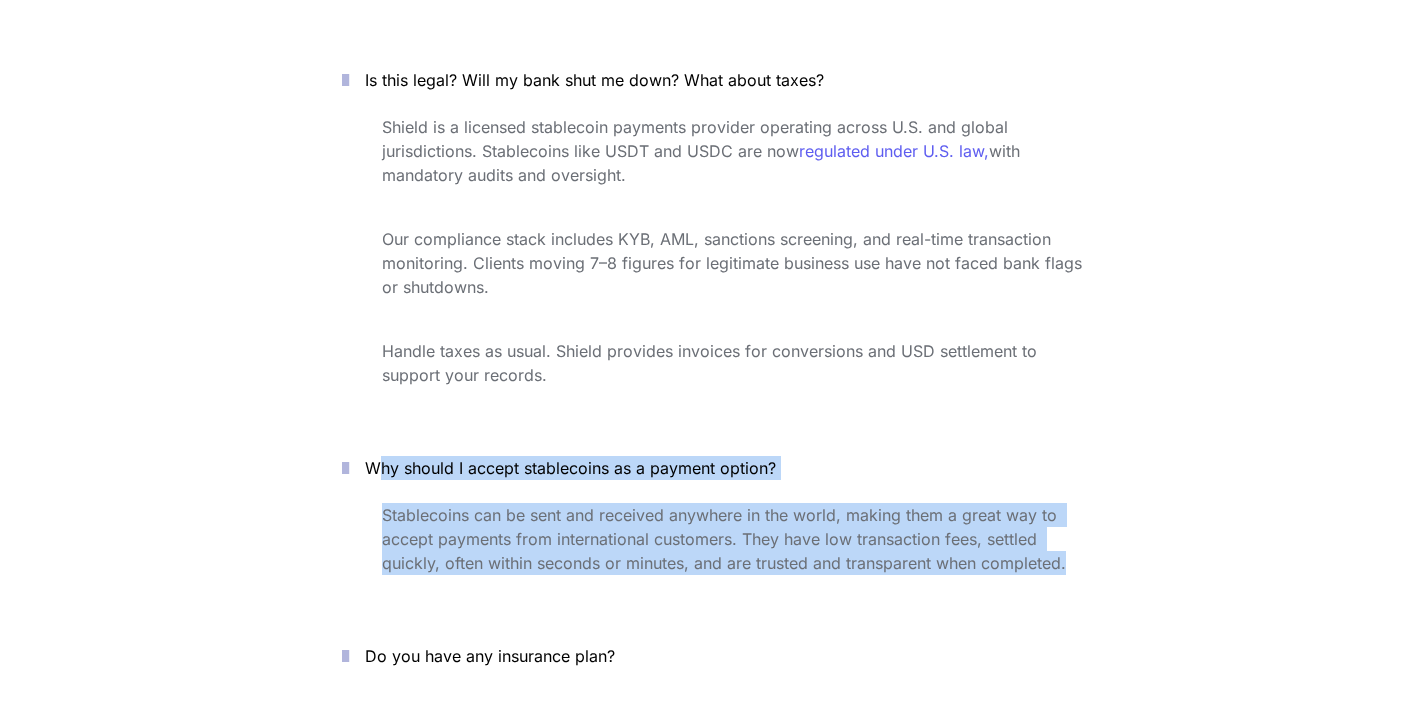 drag, startPoint x: 1084, startPoint y: 502, endPoint x: 391, endPoint y: 392, distance: 701.67584 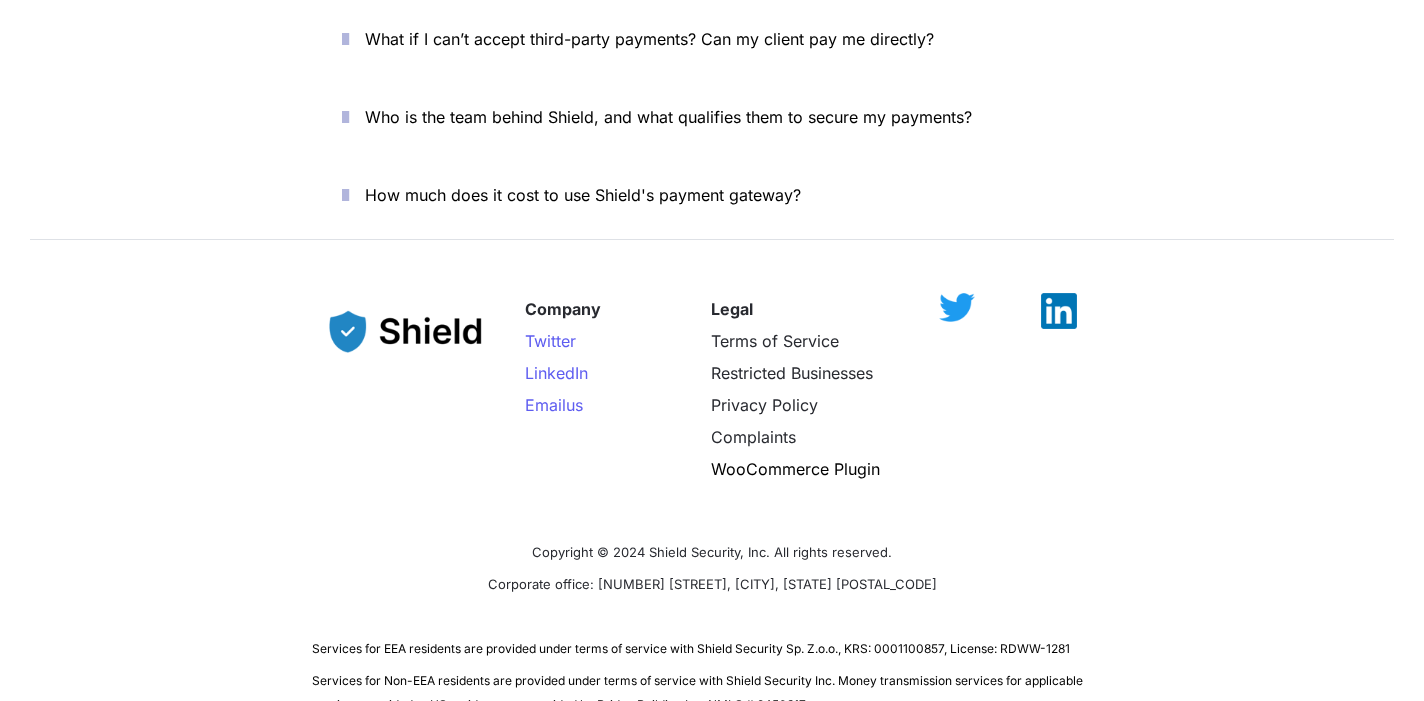 scroll, scrollTop: 9887, scrollLeft: 0, axis: vertical 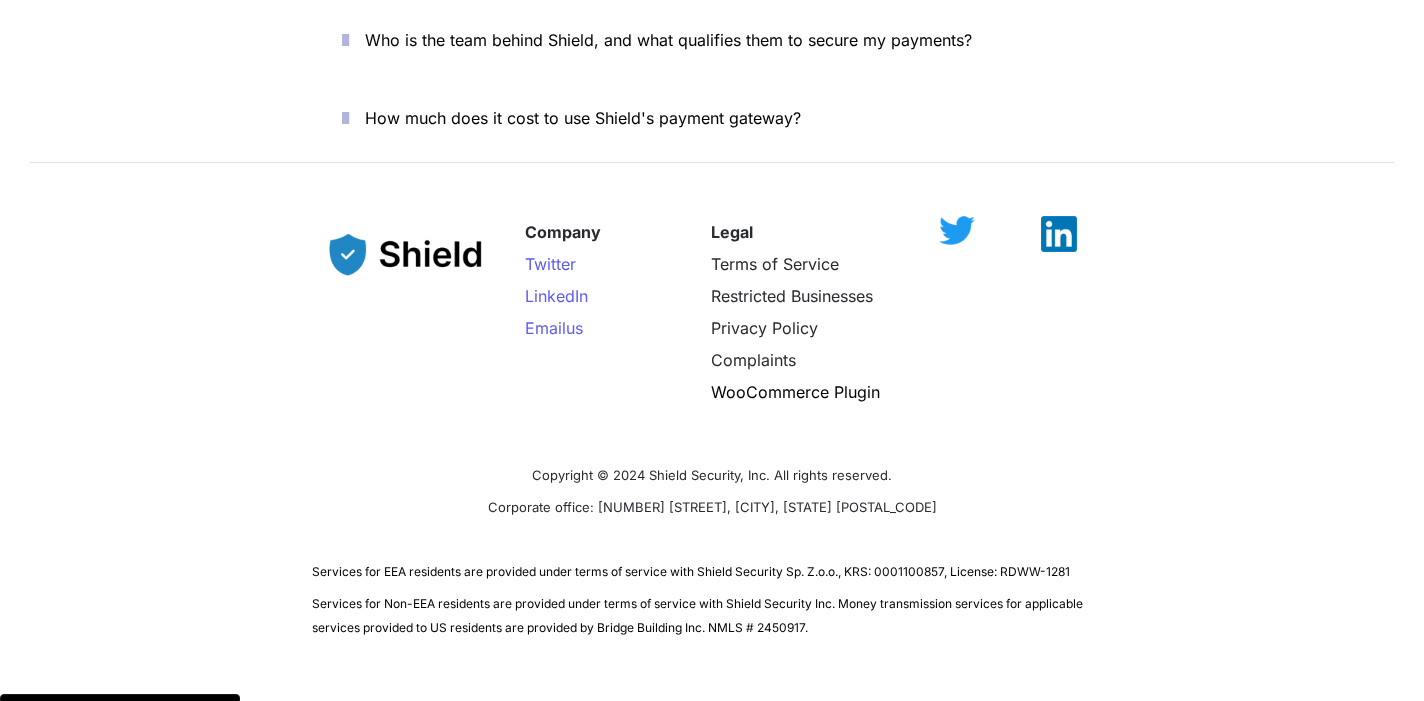 click on "Company Twitter LinkedIn Email us Legal Terms of Service Restricted Businesses Privacy Policy Complaints WooCommerce Plugin Copyright © 2024 Shield Security, Inc. All rights reserved. Corporate office: [NUMBER] [STREET], [CITY], [STATE] [POSTAL_CODE] Services for EEA residents are provided under terms of service with Shield Security Sp. Z.o.o., KRS: 0001100857, License: RDWW-1281 Services for Non-EEA residents are provided under terms of service with Shield Security Inc. Money transmission services for applicable services provided to US residents are provided by Bridge Building Inc. NMLS # 2450917." at bounding box center [712, 419] 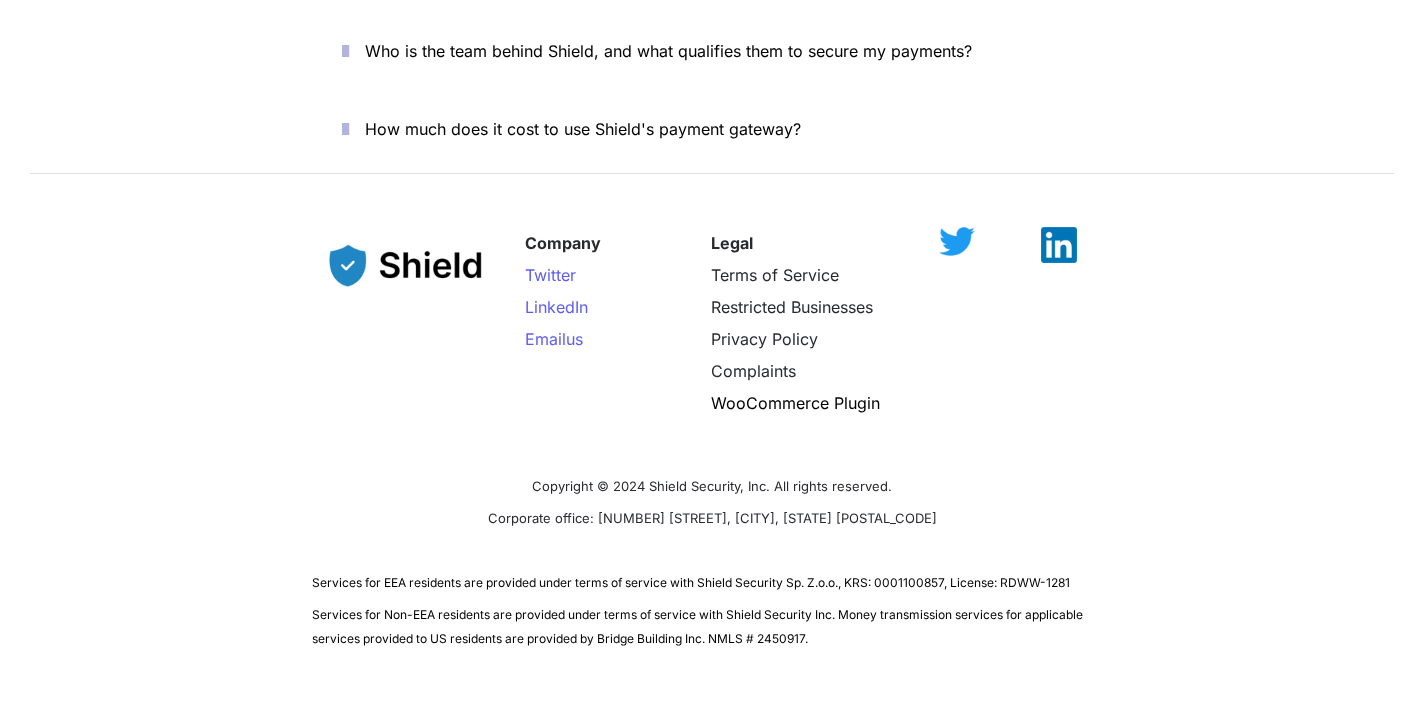 scroll, scrollTop: 9887, scrollLeft: 0, axis: vertical 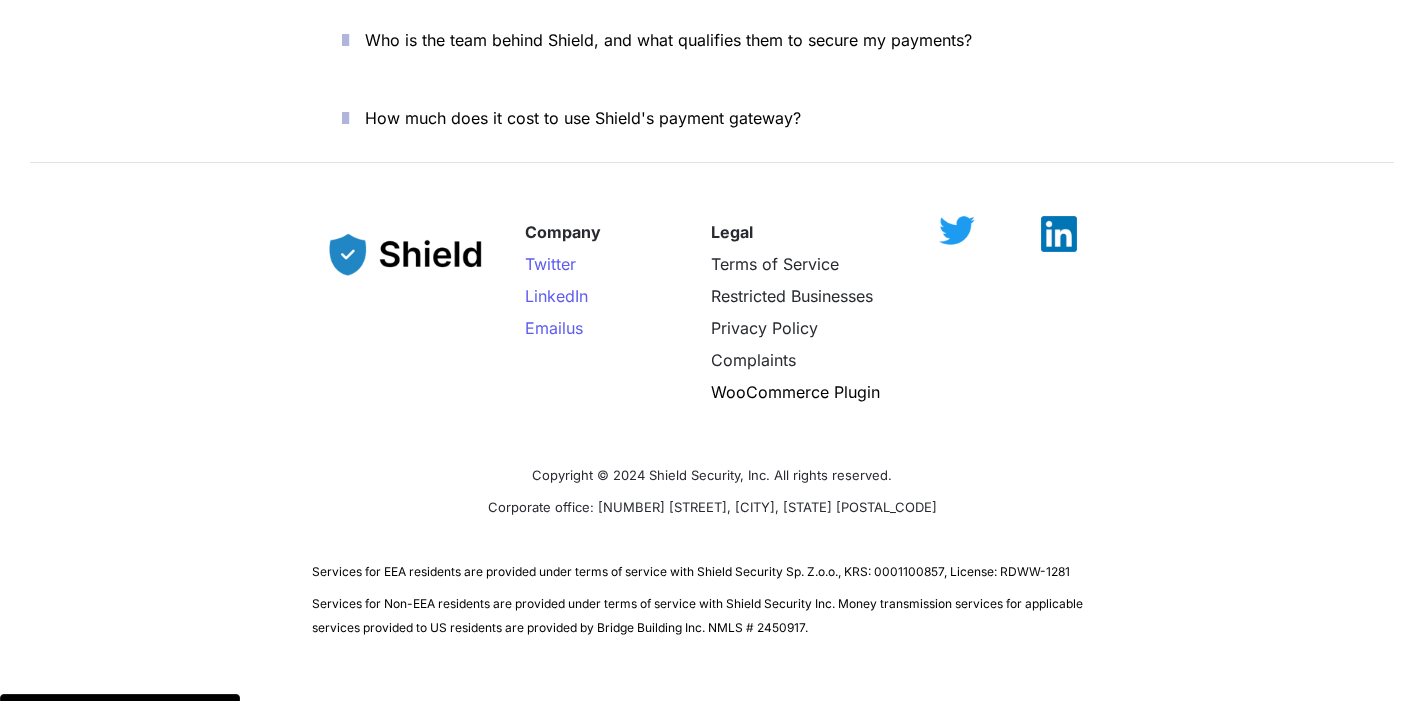 drag, startPoint x: 828, startPoint y: 547, endPoint x: 429, endPoint y: 459, distance: 408.58905 